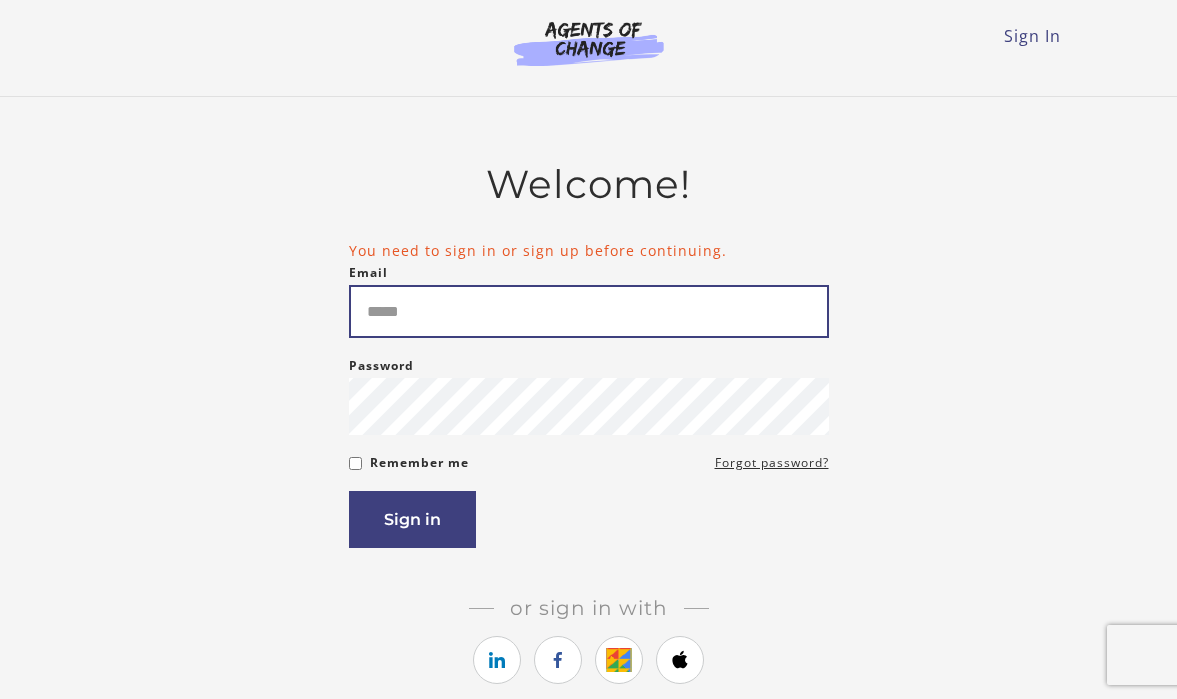 scroll, scrollTop: 0, scrollLeft: 0, axis: both 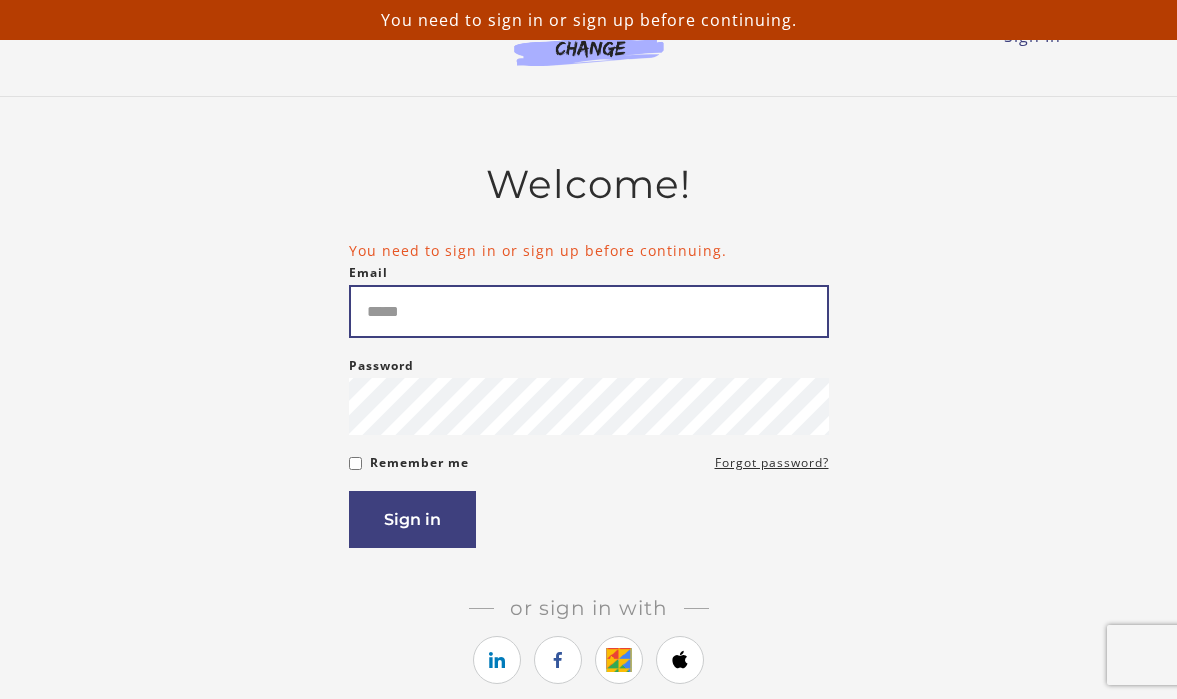 click on "Email" at bounding box center [589, 311] 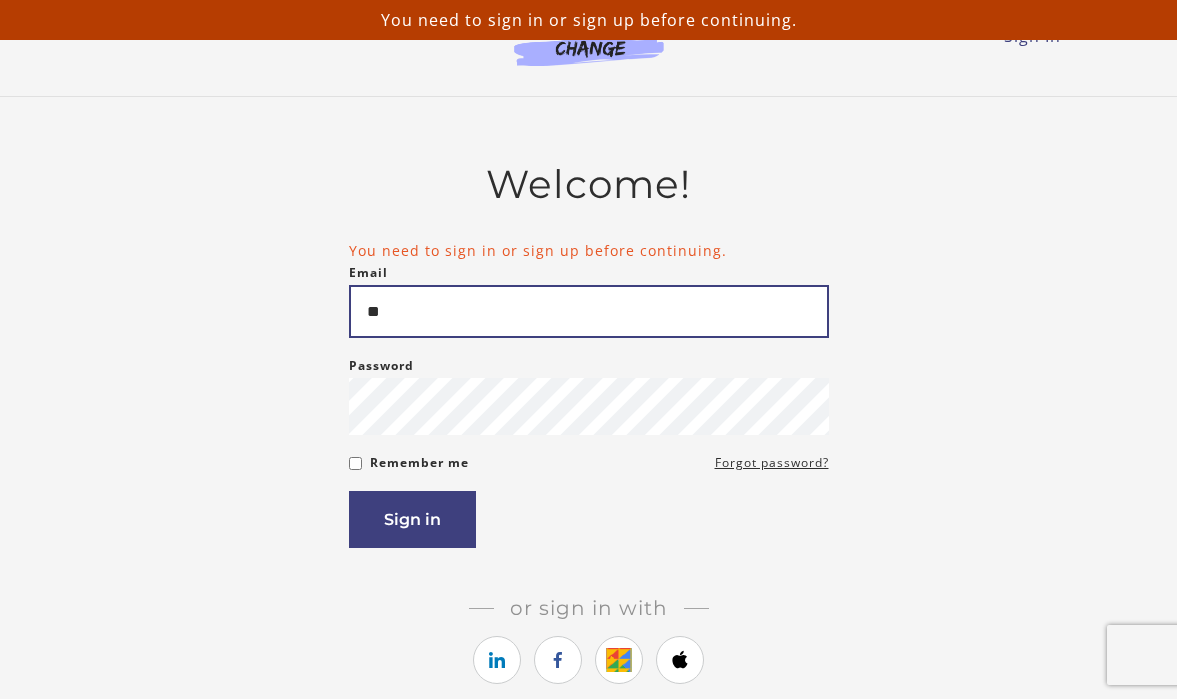 type on "*" 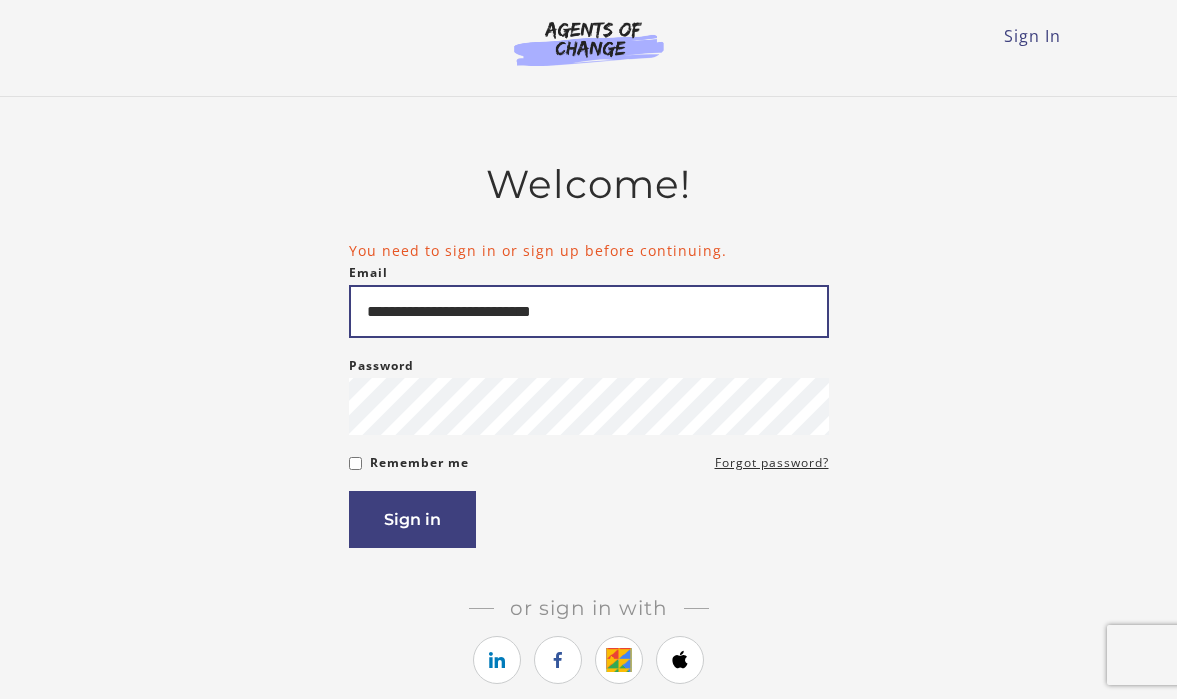 type on "**********" 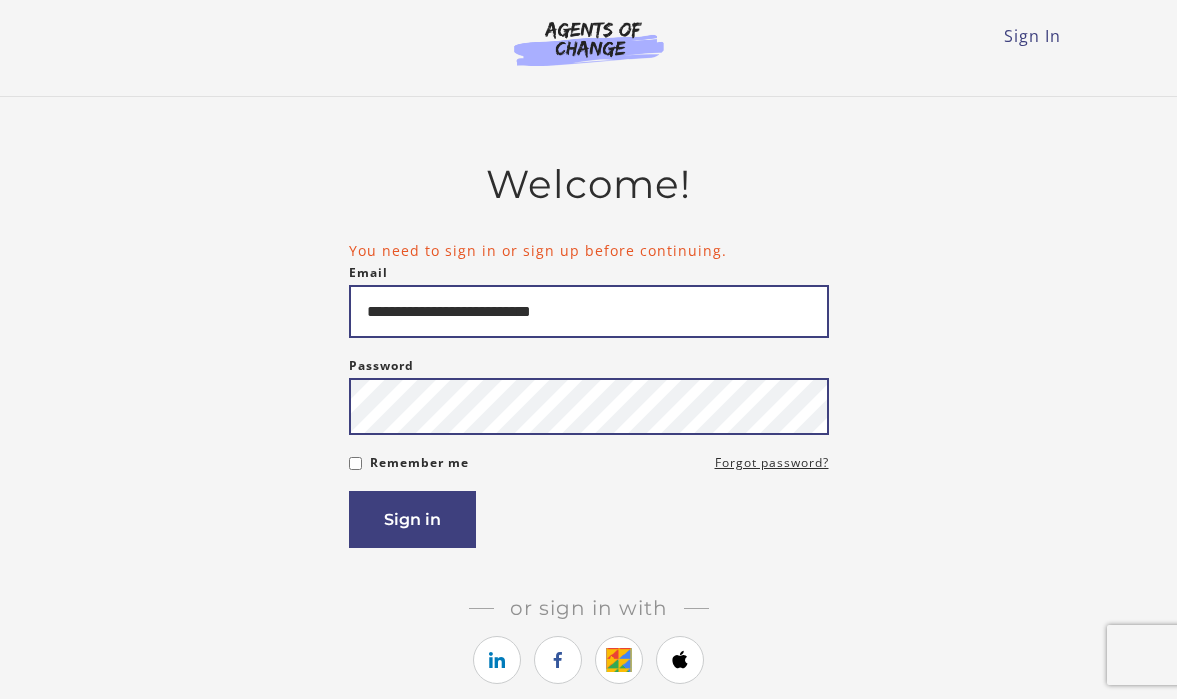 click on "Sign in" at bounding box center (412, 519) 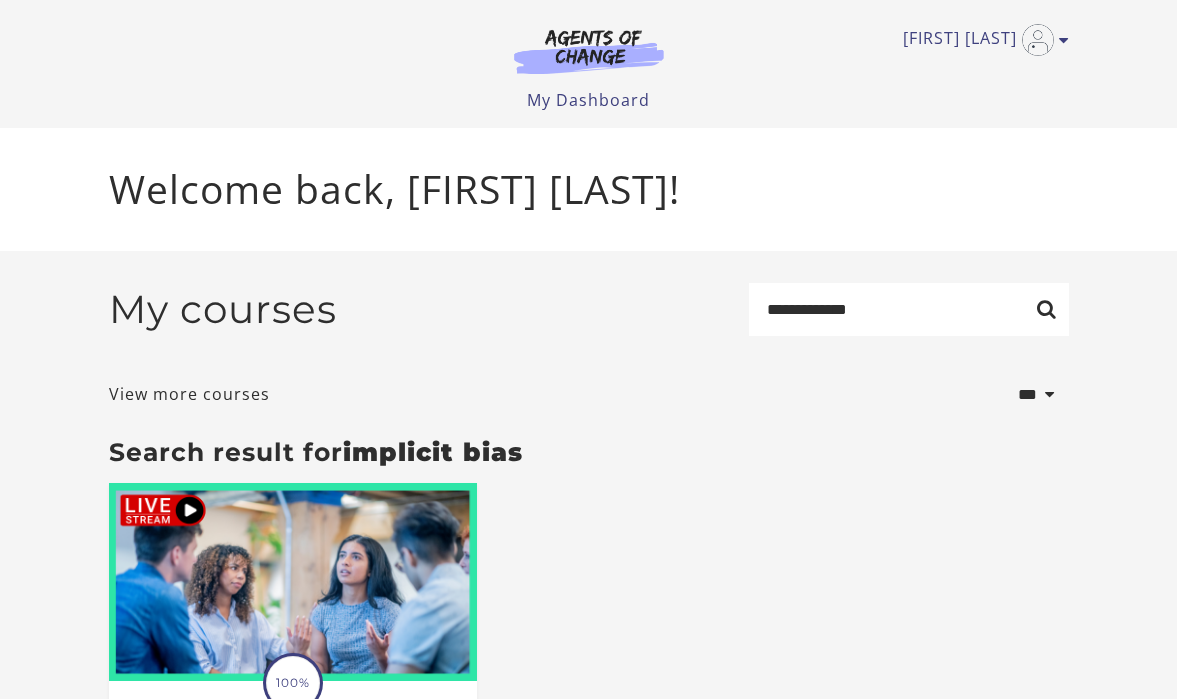 scroll, scrollTop: 0, scrollLeft: 0, axis: both 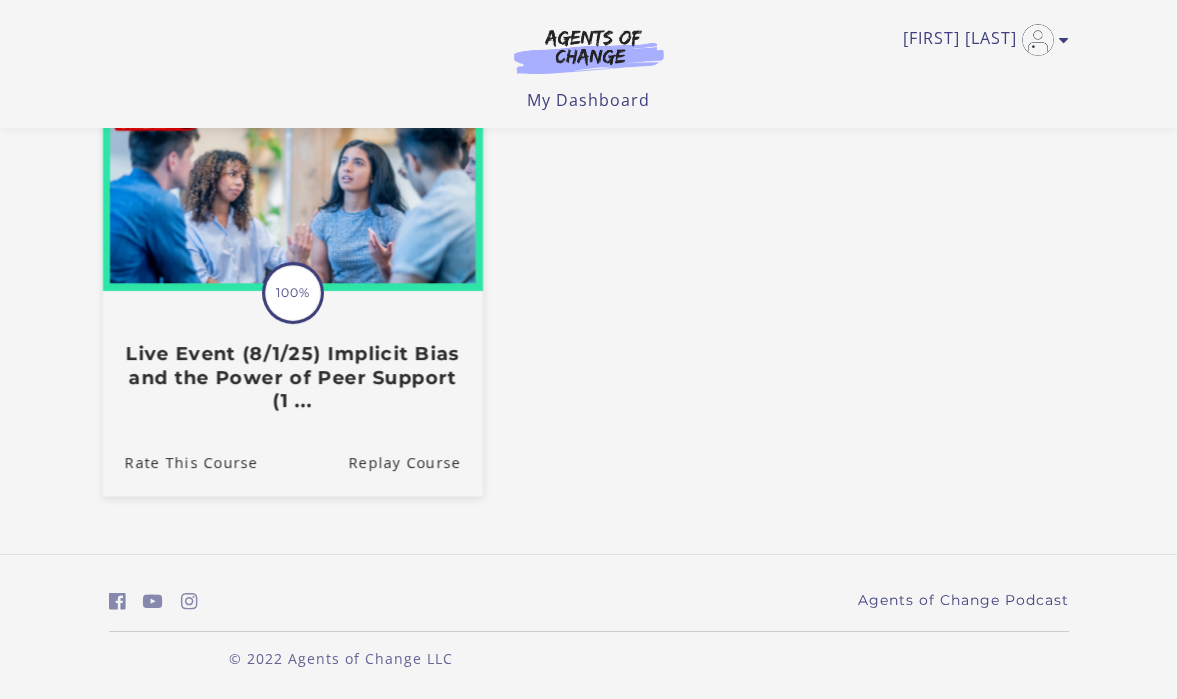 click on "Live Event (8/1/25) Implicit Bias and the Power of Peer Support (1 ..." at bounding box center [292, 378] 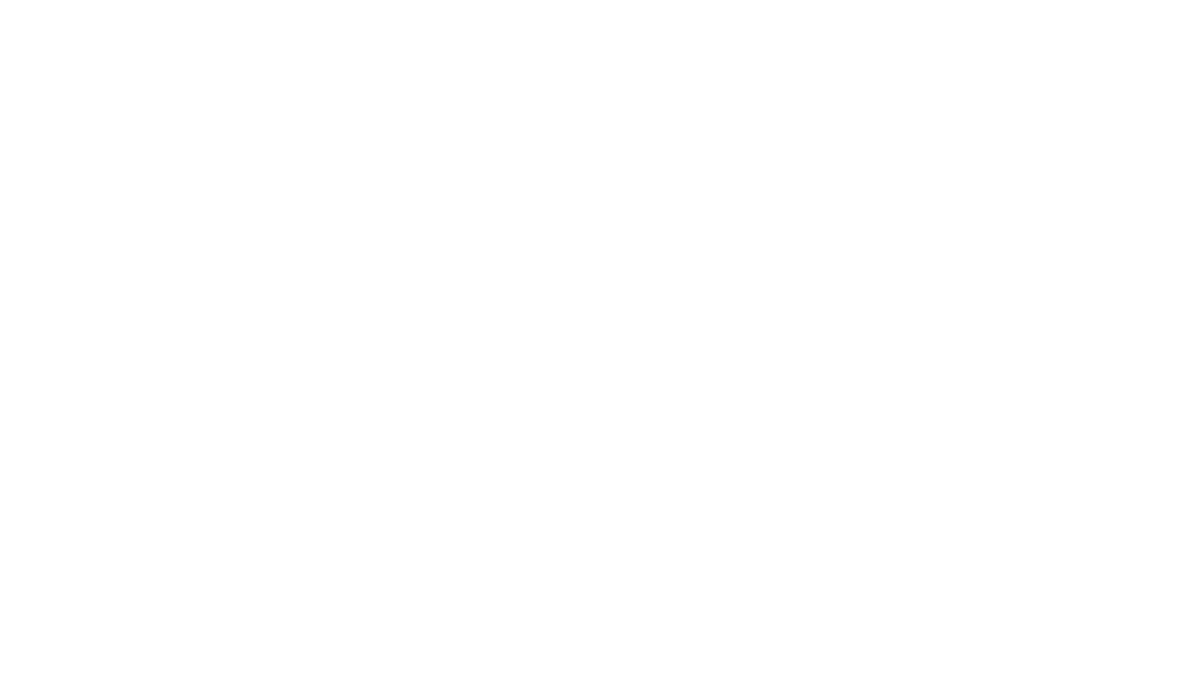 scroll, scrollTop: 0, scrollLeft: 0, axis: both 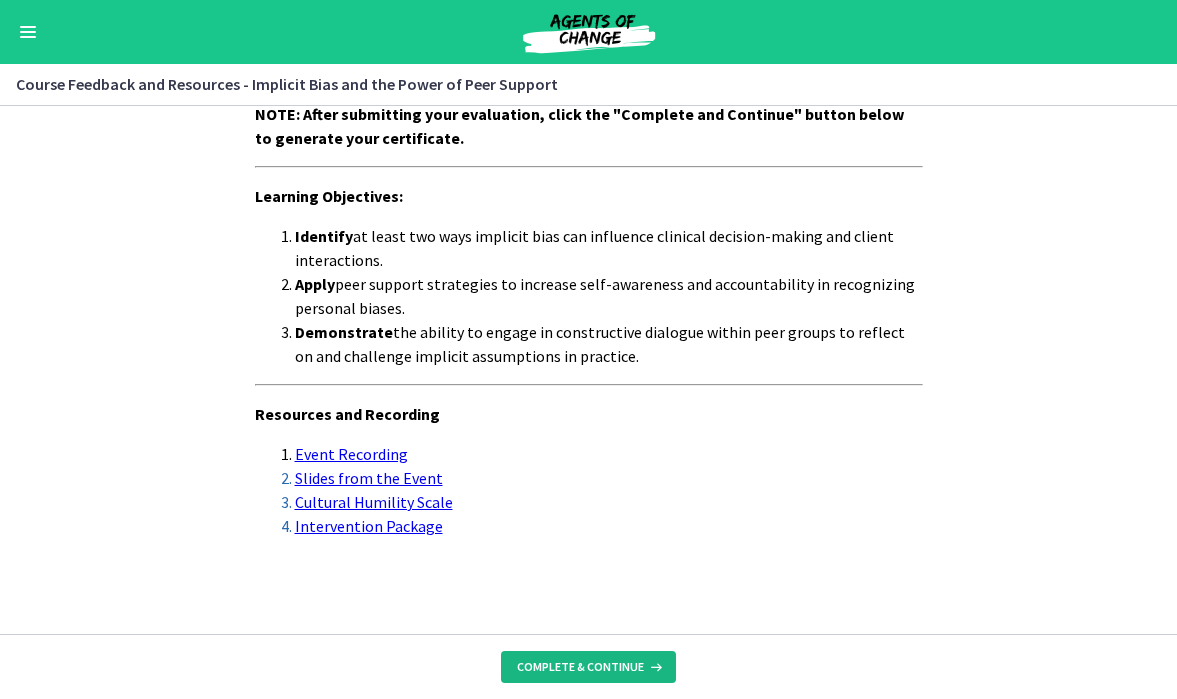 click on "Complete & continue" at bounding box center (580, 667) 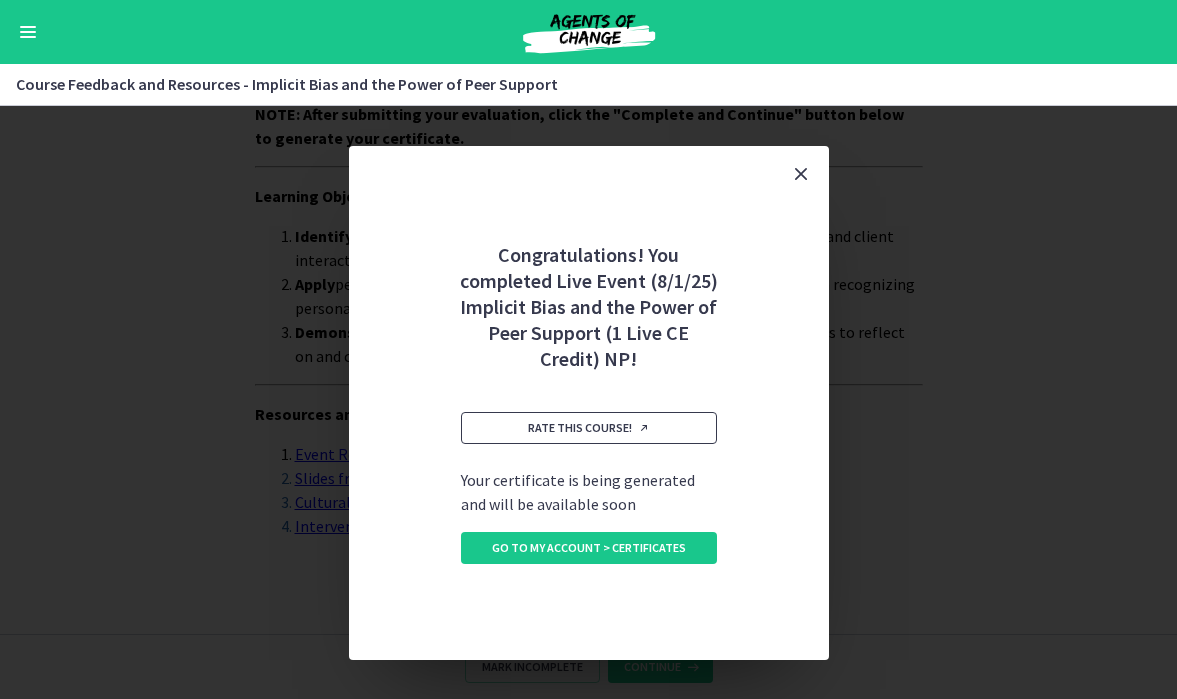 click on "Rate this course!" at bounding box center (589, 428) 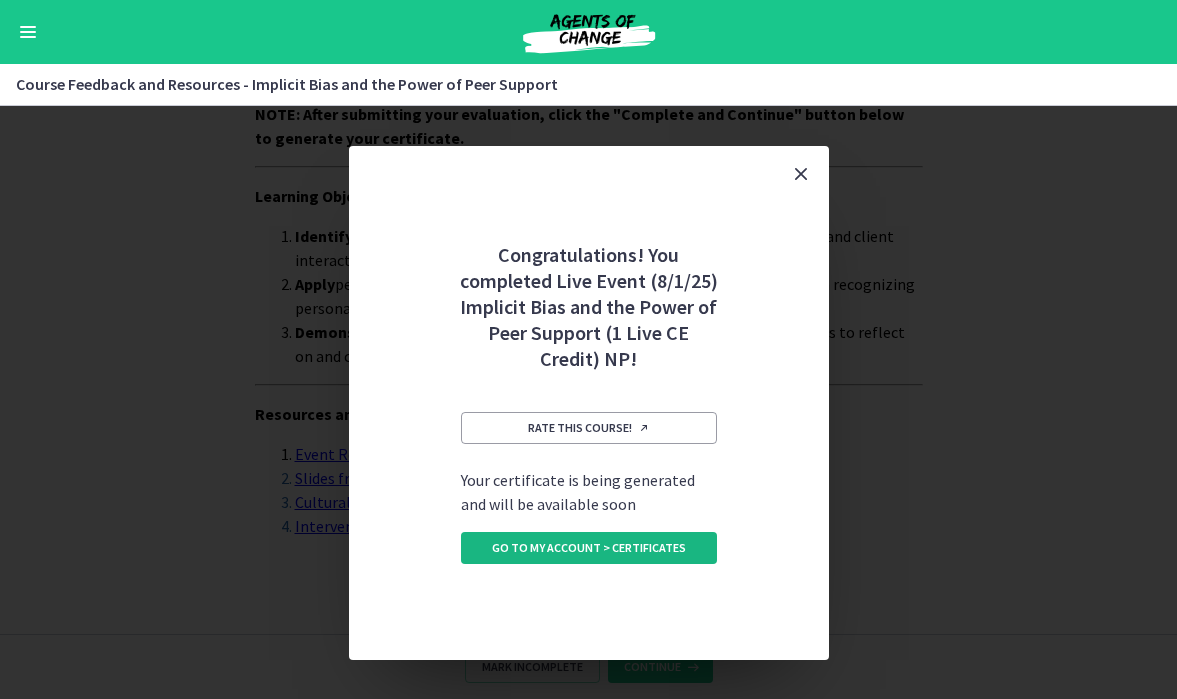click on "Go to My Account > Certificates" at bounding box center [589, 548] 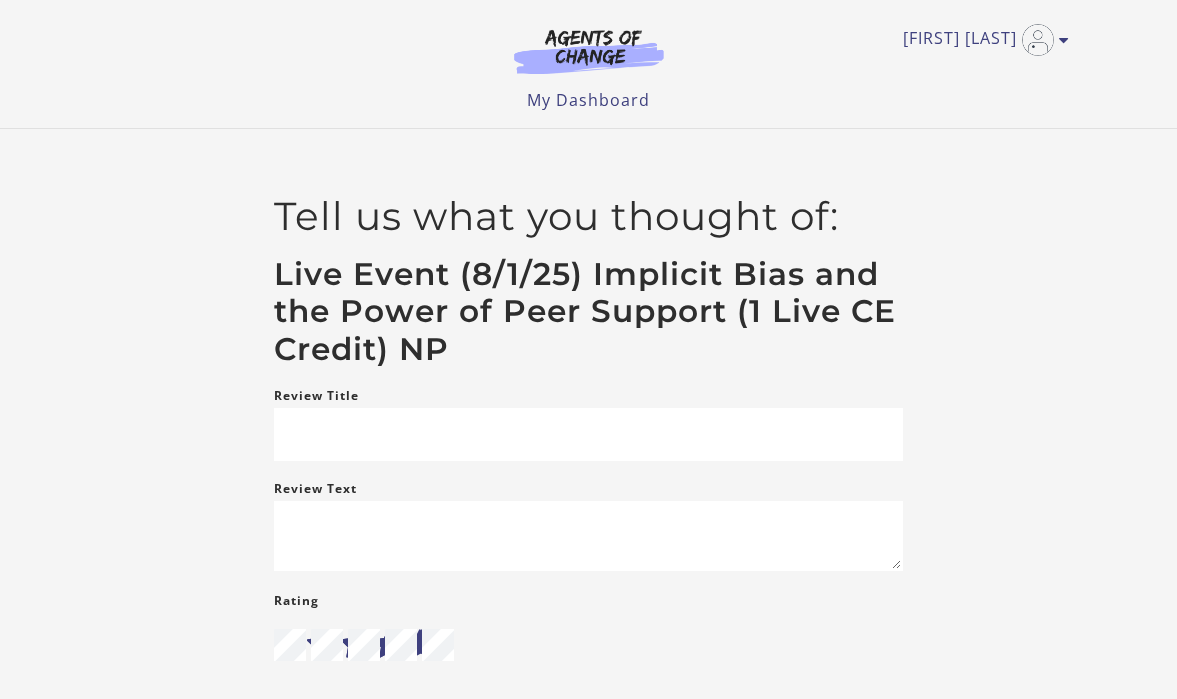 scroll, scrollTop: 0, scrollLeft: 0, axis: both 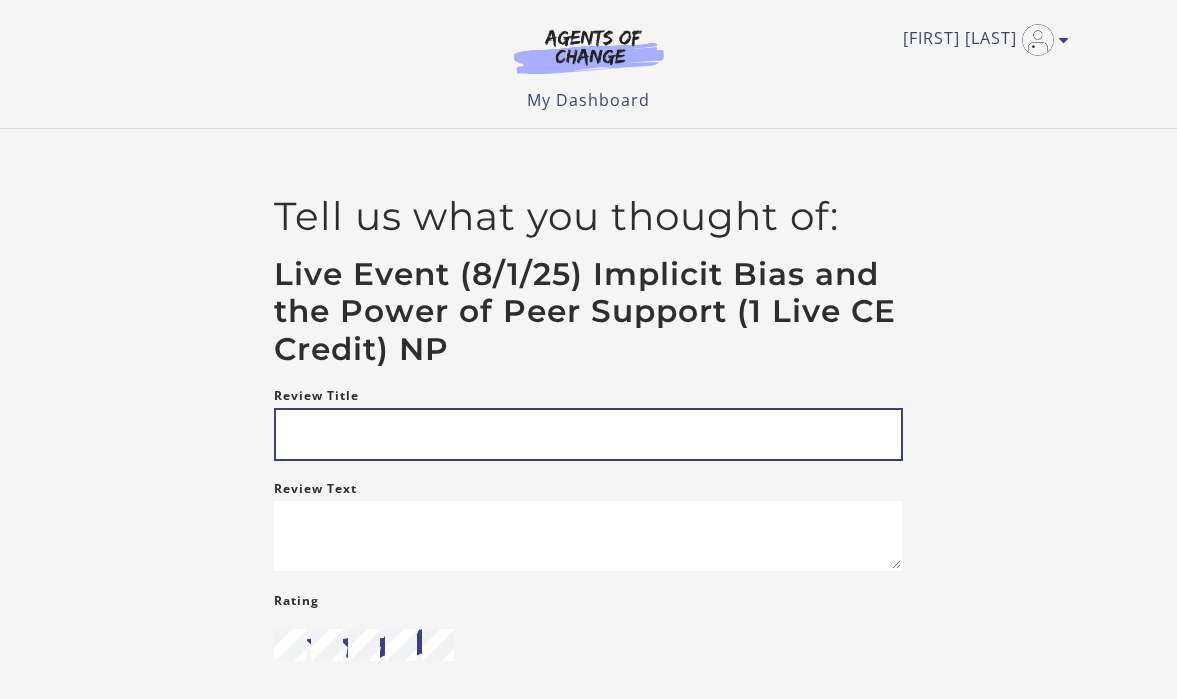 click on "Review Title" at bounding box center [588, 434] 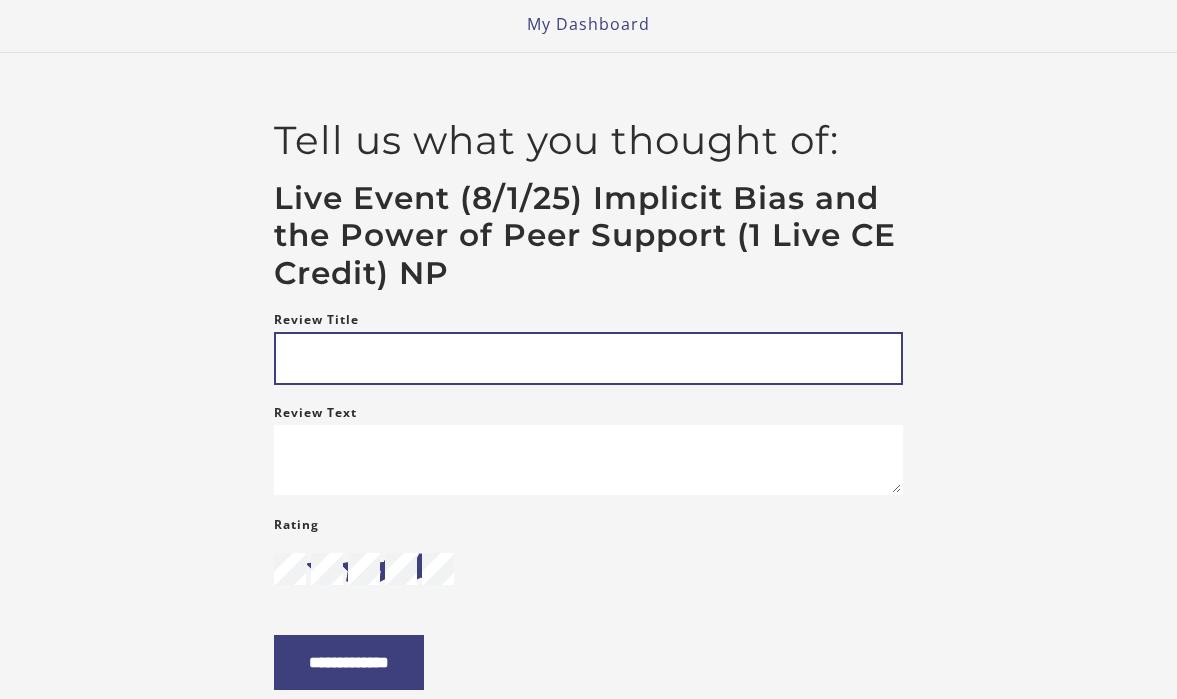 scroll, scrollTop: 80, scrollLeft: 0, axis: vertical 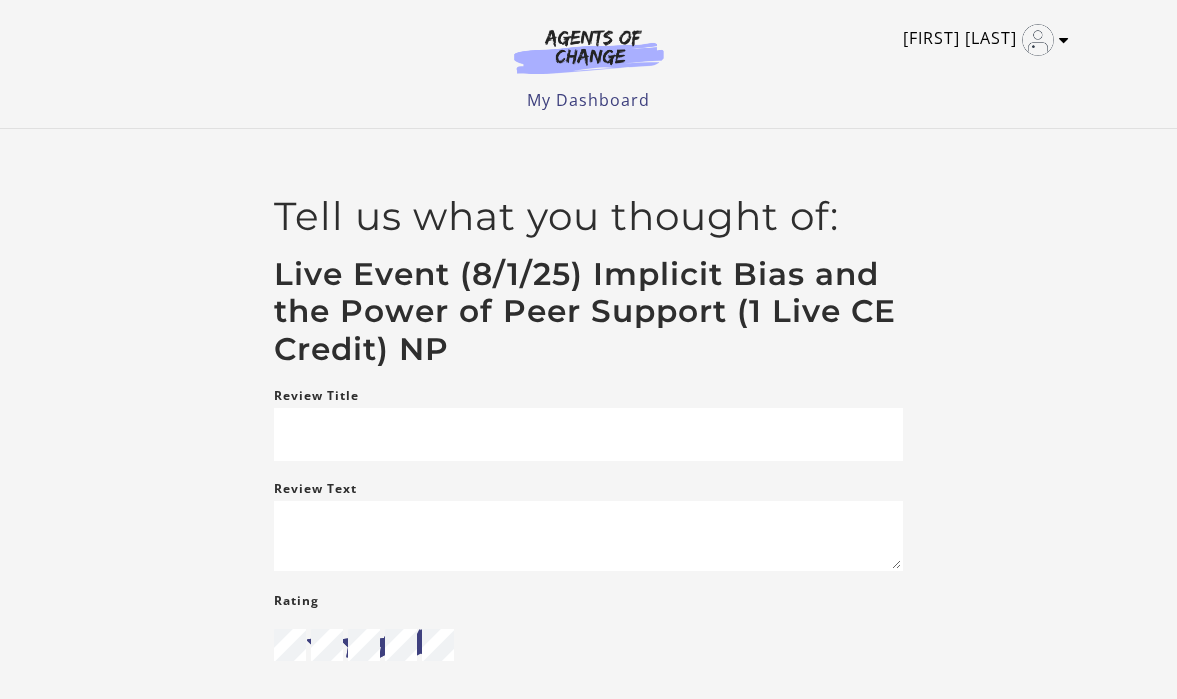 click on "[FIRST] [LAST]" at bounding box center (981, 40) 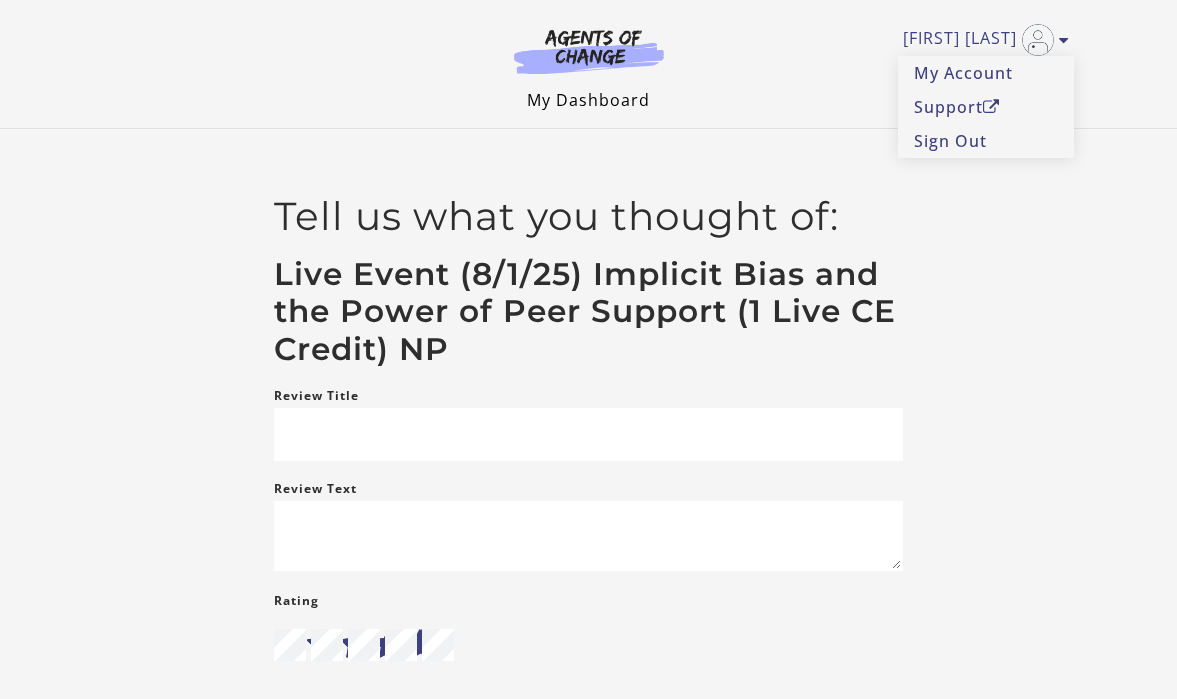 click on "My Dashboard" at bounding box center [588, 100] 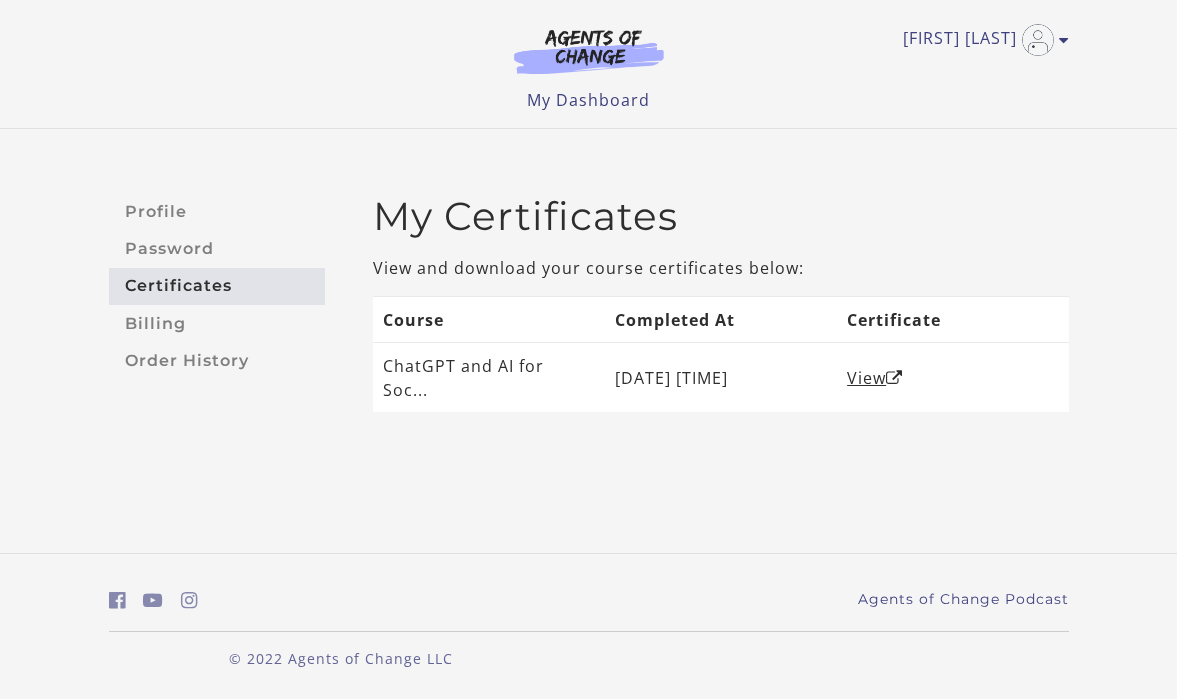scroll, scrollTop: 0, scrollLeft: 0, axis: both 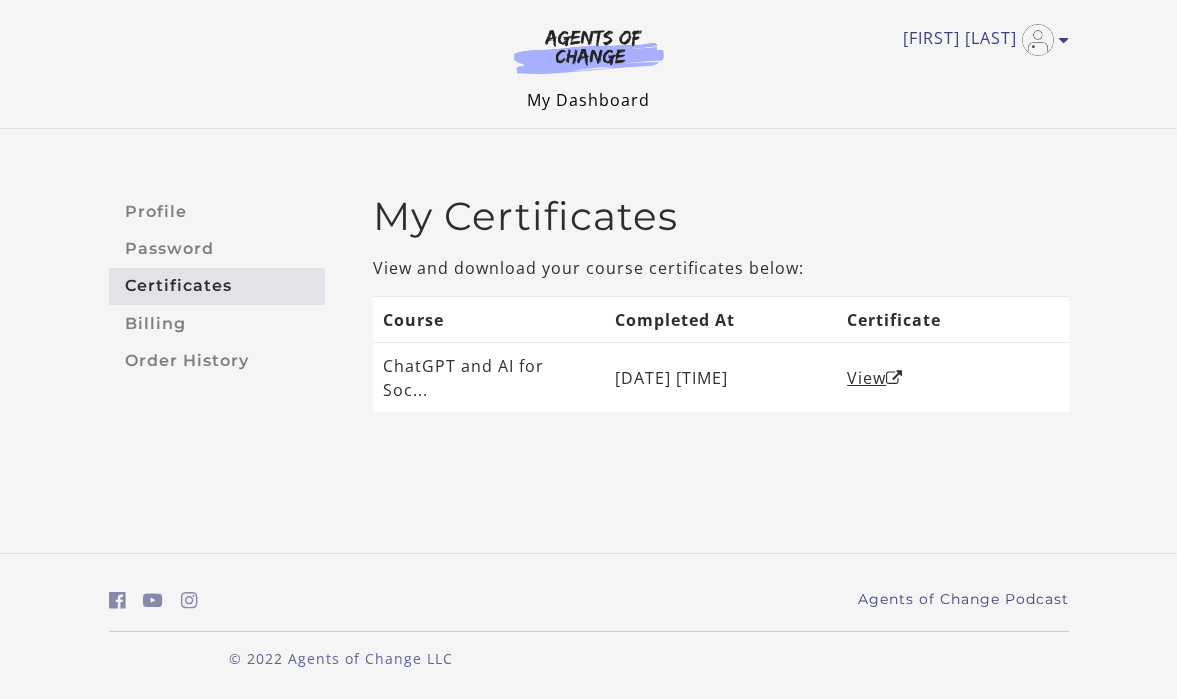 click on "My Dashboard" at bounding box center (588, 100) 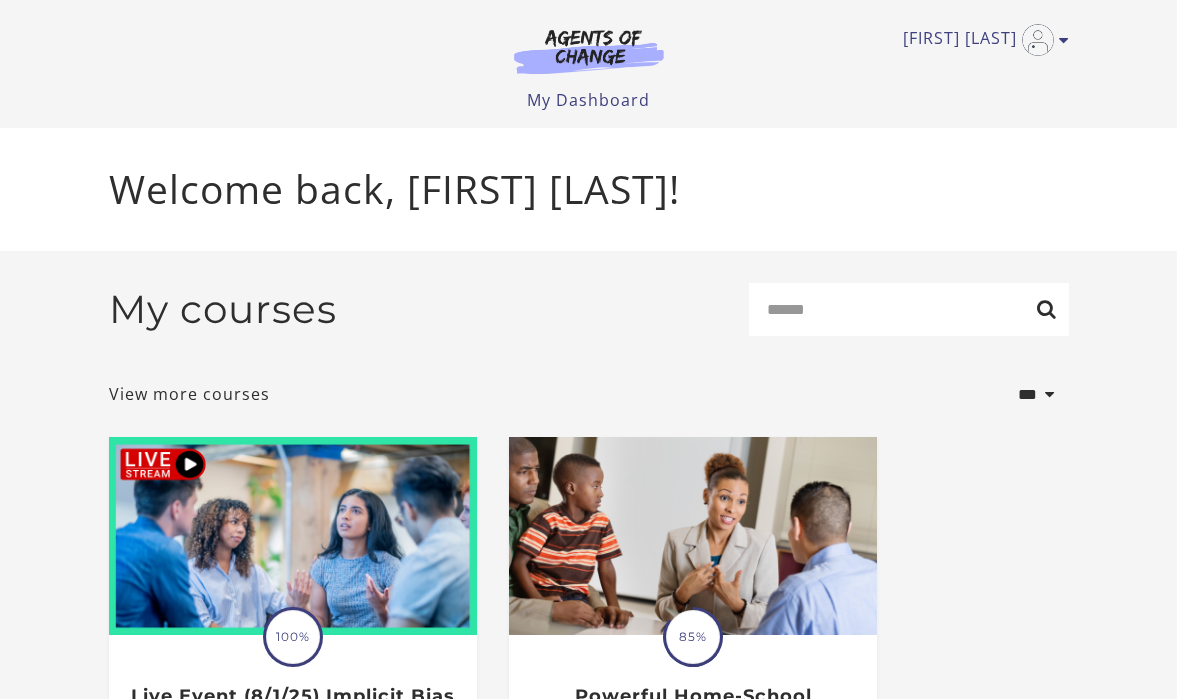 scroll, scrollTop: 0, scrollLeft: 0, axis: both 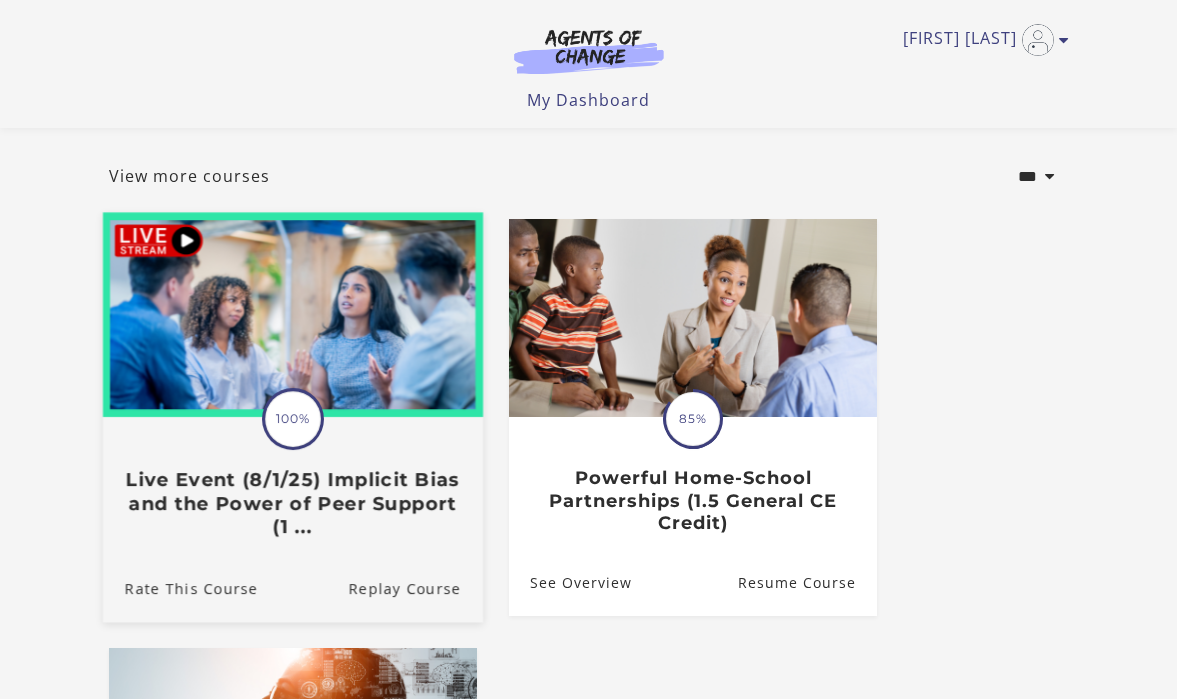 click on "Live Event (8/1/25) Implicit Bias and the Power of Peer Support (1 ..." at bounding box center (292, 504) 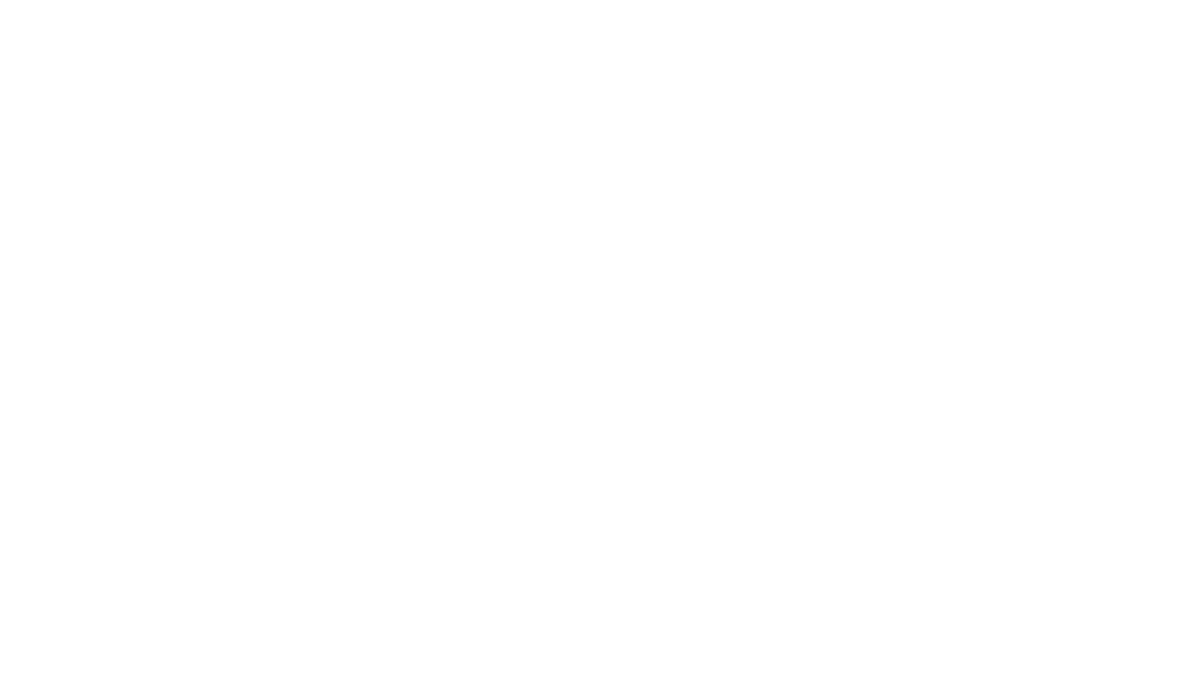 scroll, scrollTop: 0, scrollLeft: 0, axis: both 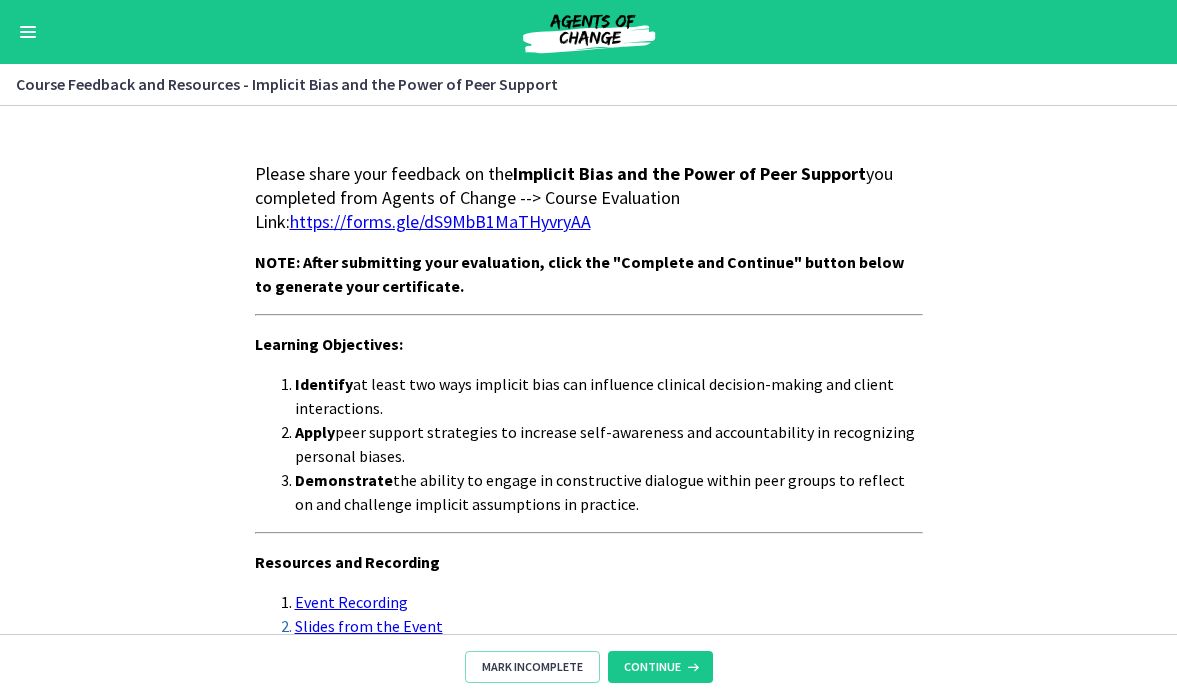 click on "https://forms.gle/dS9MbB1MaTHyvryAA" at bounding box center (440, 221) 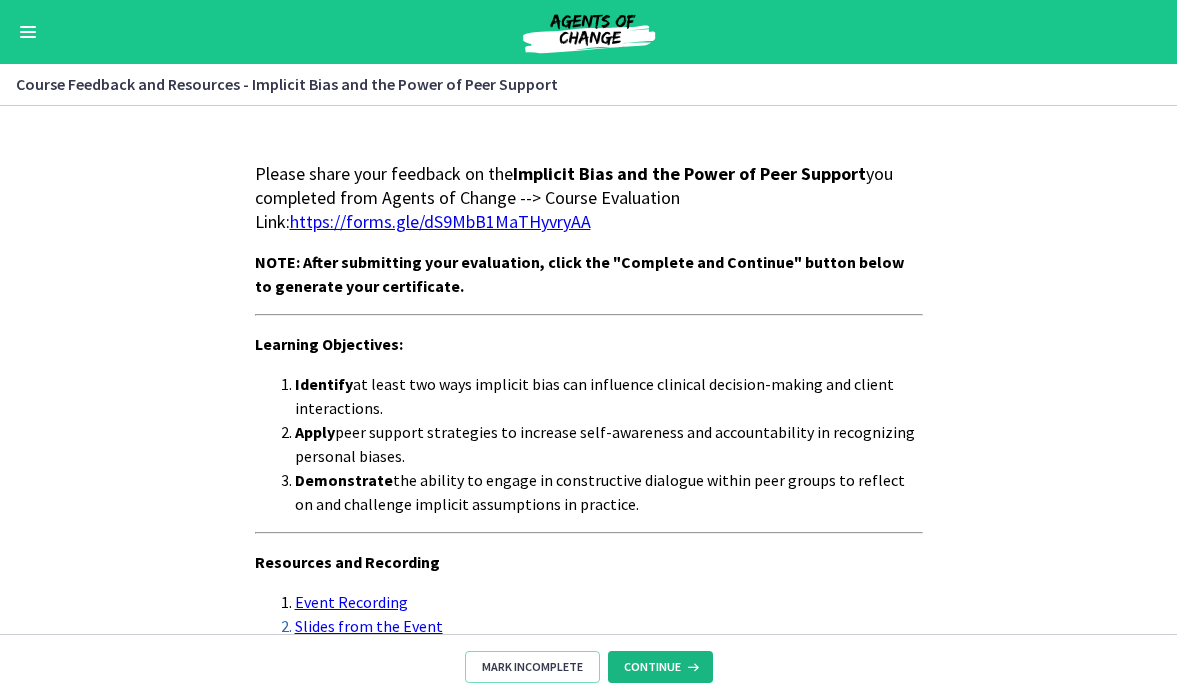 click on "Continue" at bounding box center (652, 667) 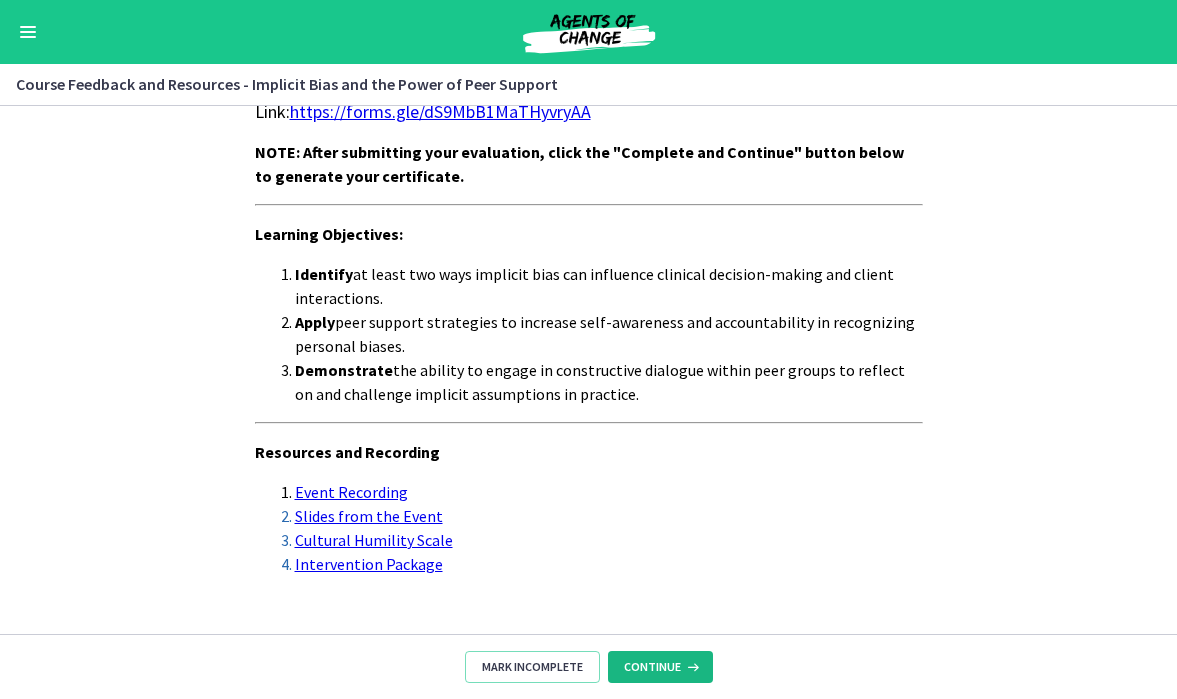 scroll, scrollTop: 149, scrollLeft: 0, axis: vertical 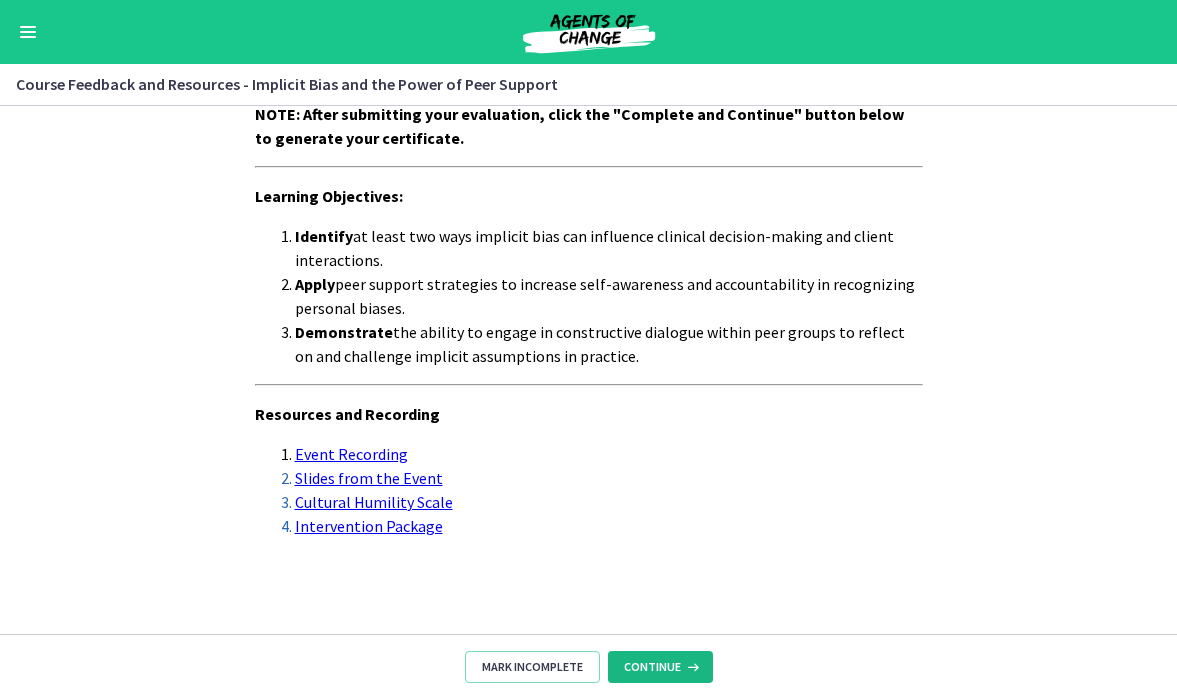 click on "Continue" at bounding box center (652, 667) 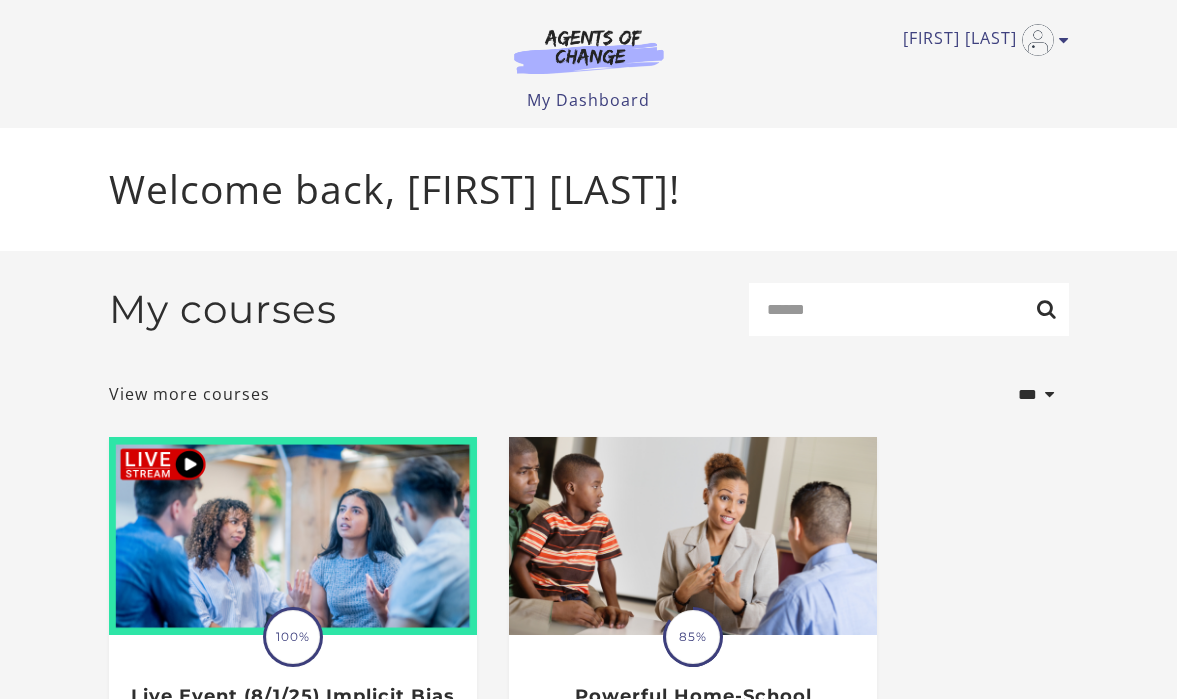 scroll, scrollTop: 0, scrollLeft: 0, axis: both 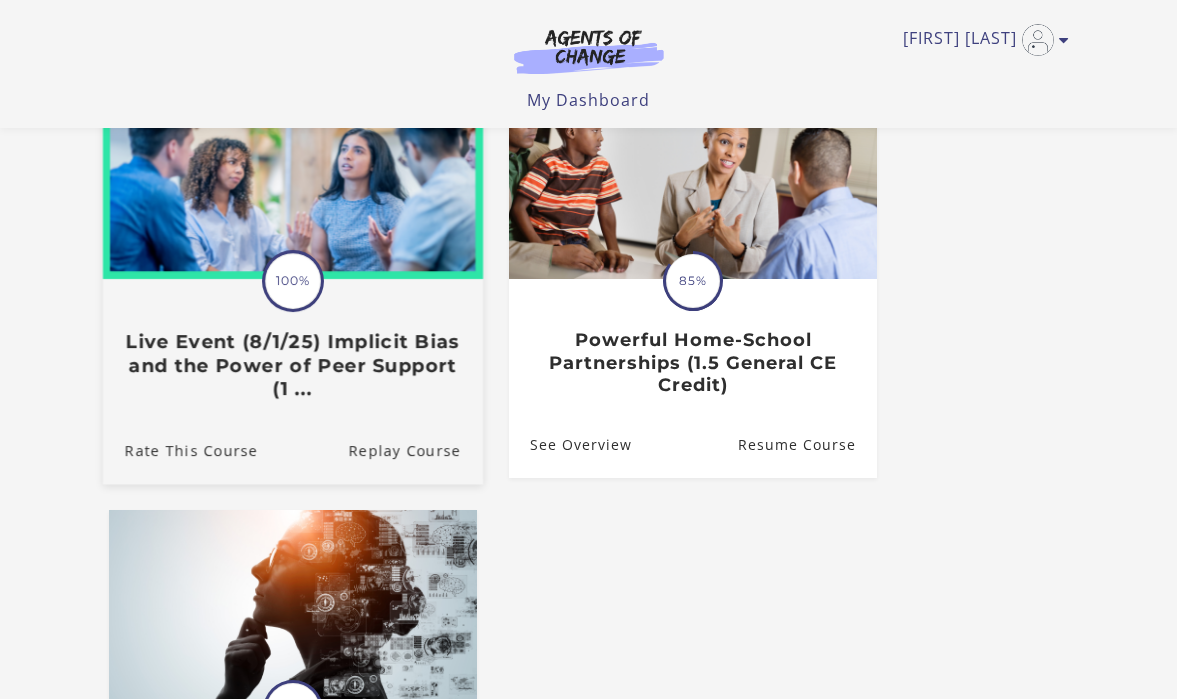 click on "Rate This Course
Replay Course" at bounding box center (292, 450) 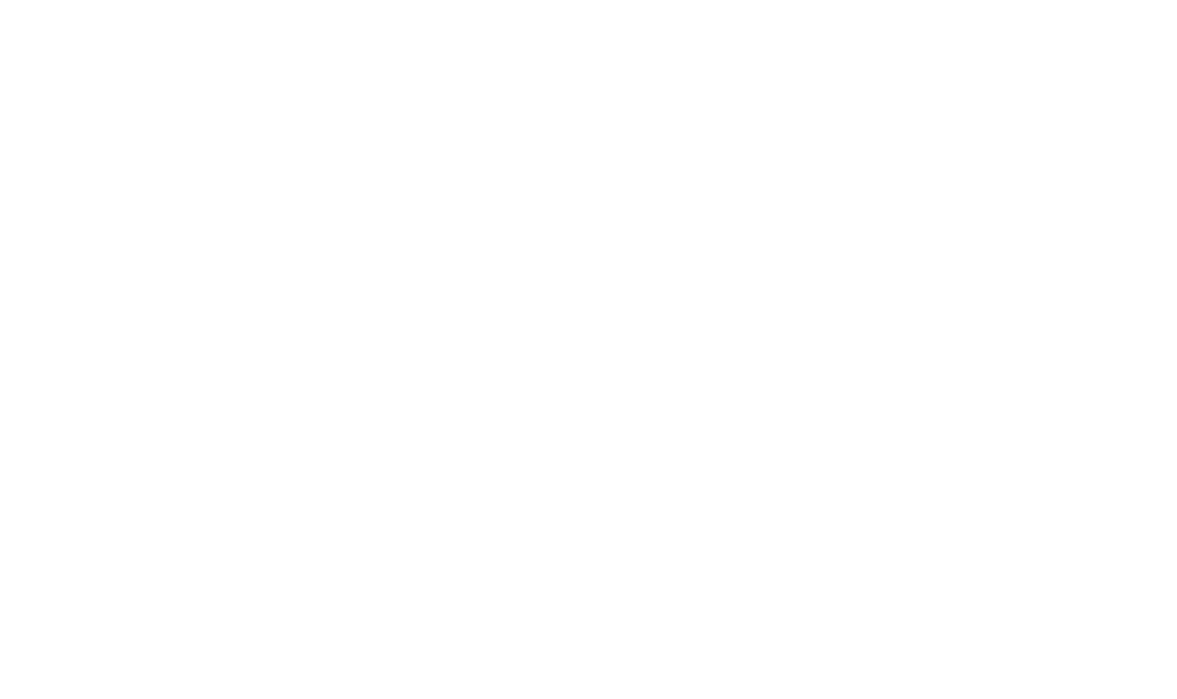scroll, scrollTop: 0, scrollLeft: 0, axis: both 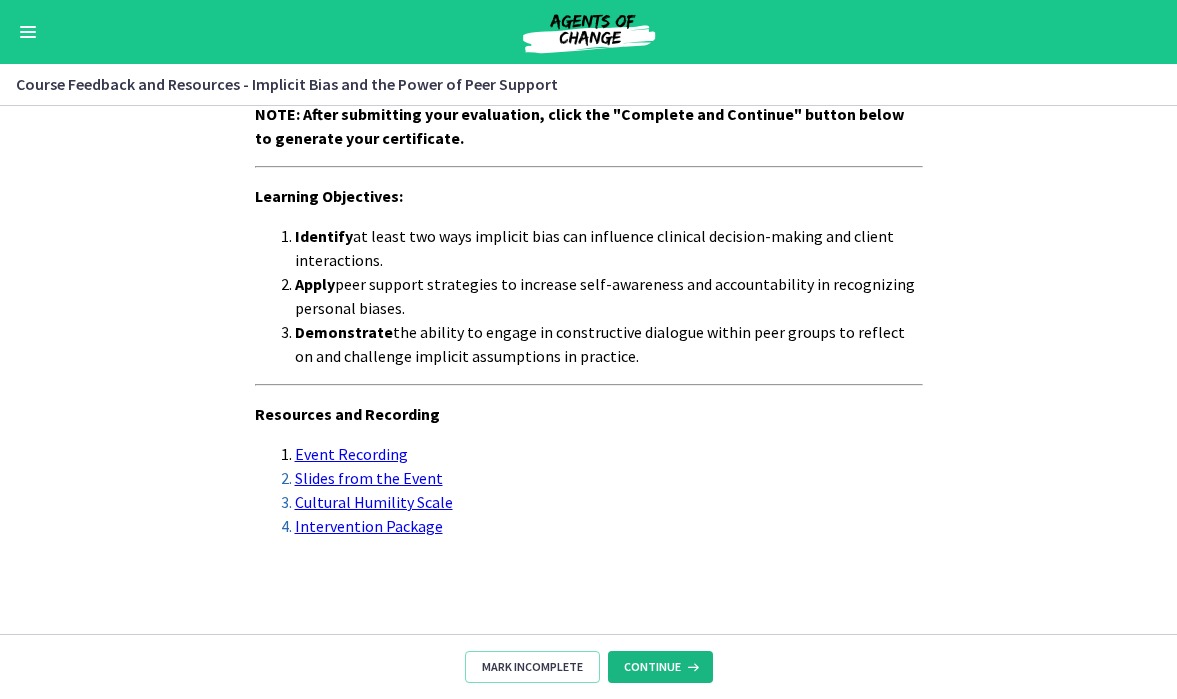 click on "Continue" at bounding box center [652, 667] 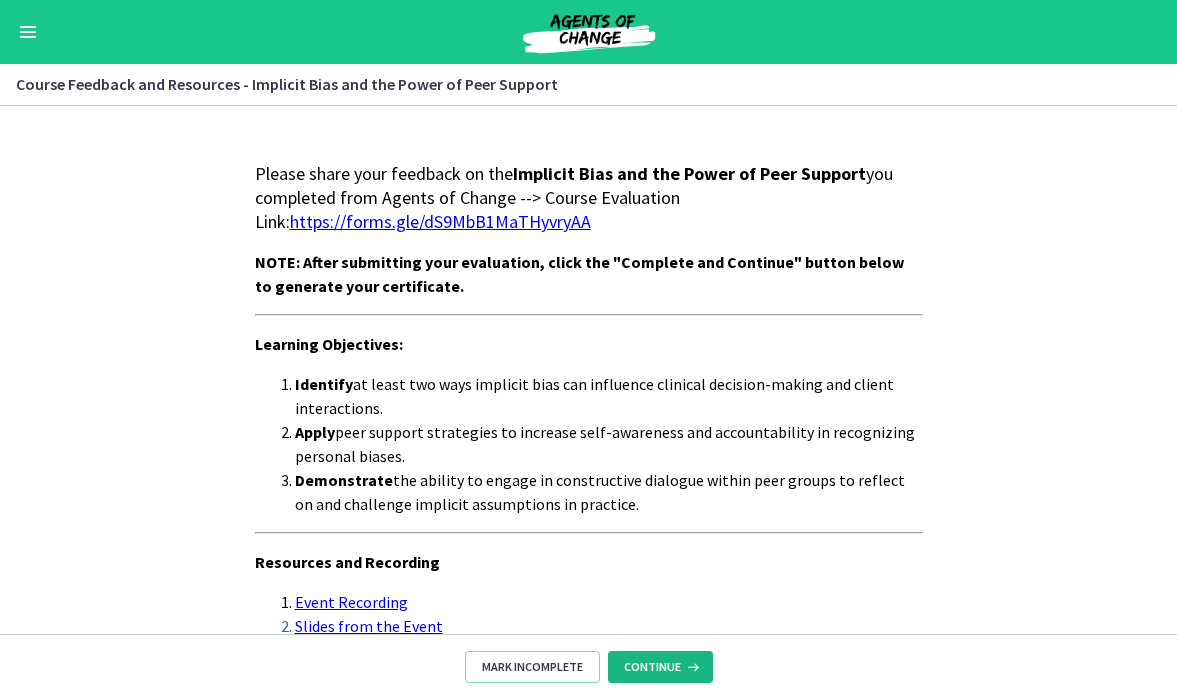 scroll, scrollTop: 149, scrollLeft: 0, axis: vertical 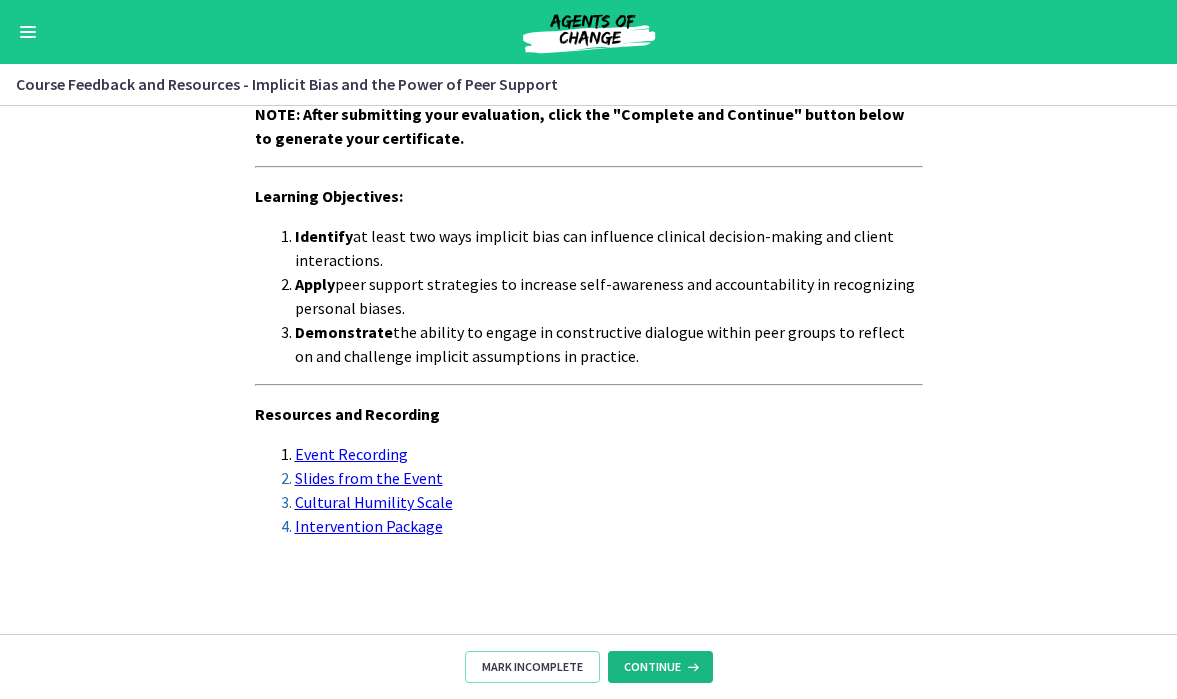 click on "Continue" at bounding box center (652, 667) 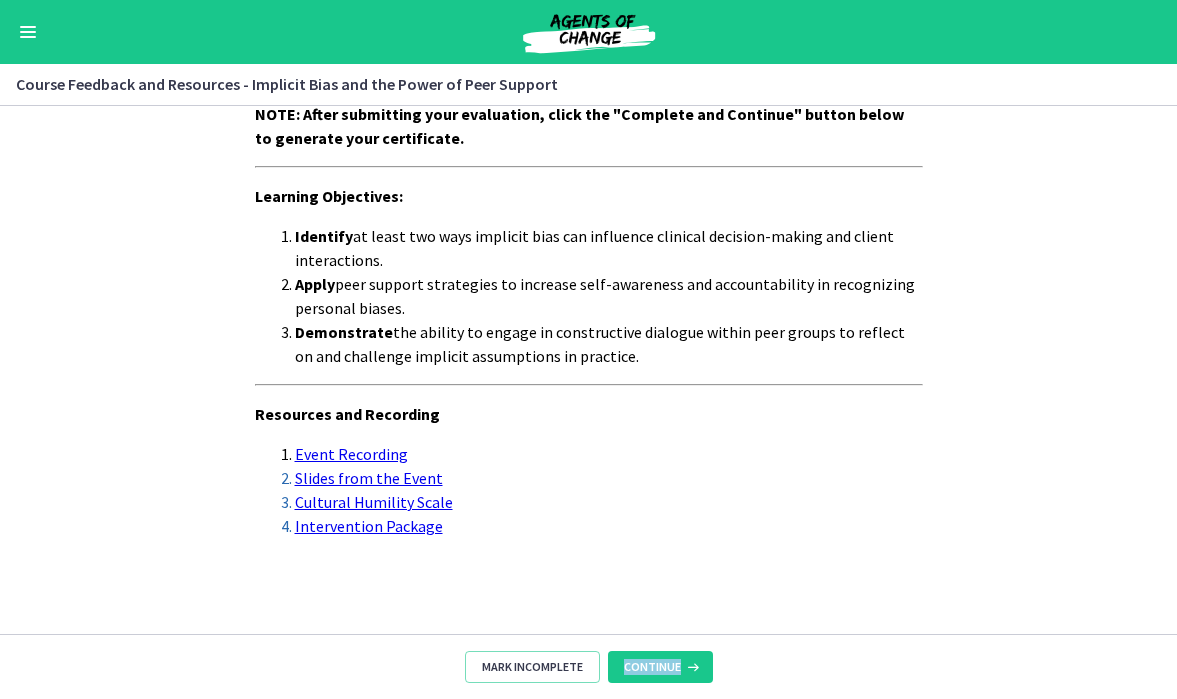 click at bounding box center (589, 32) 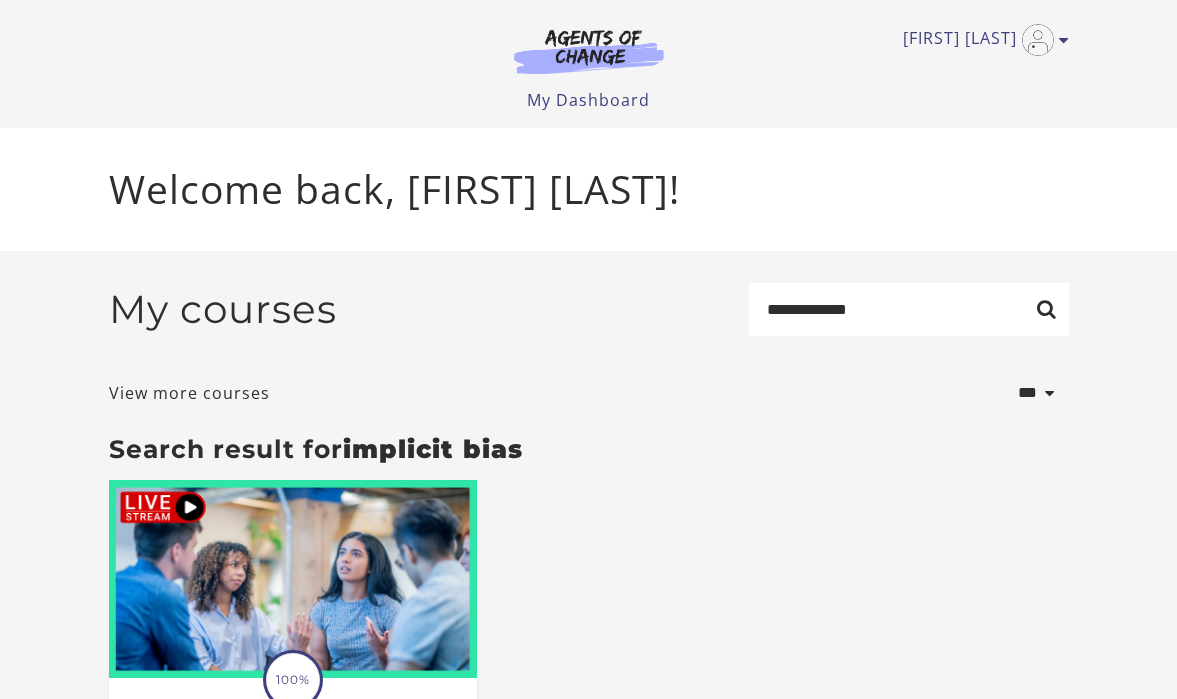 scroll, scrollTop: 0, scrollLeft: 0, axis: both 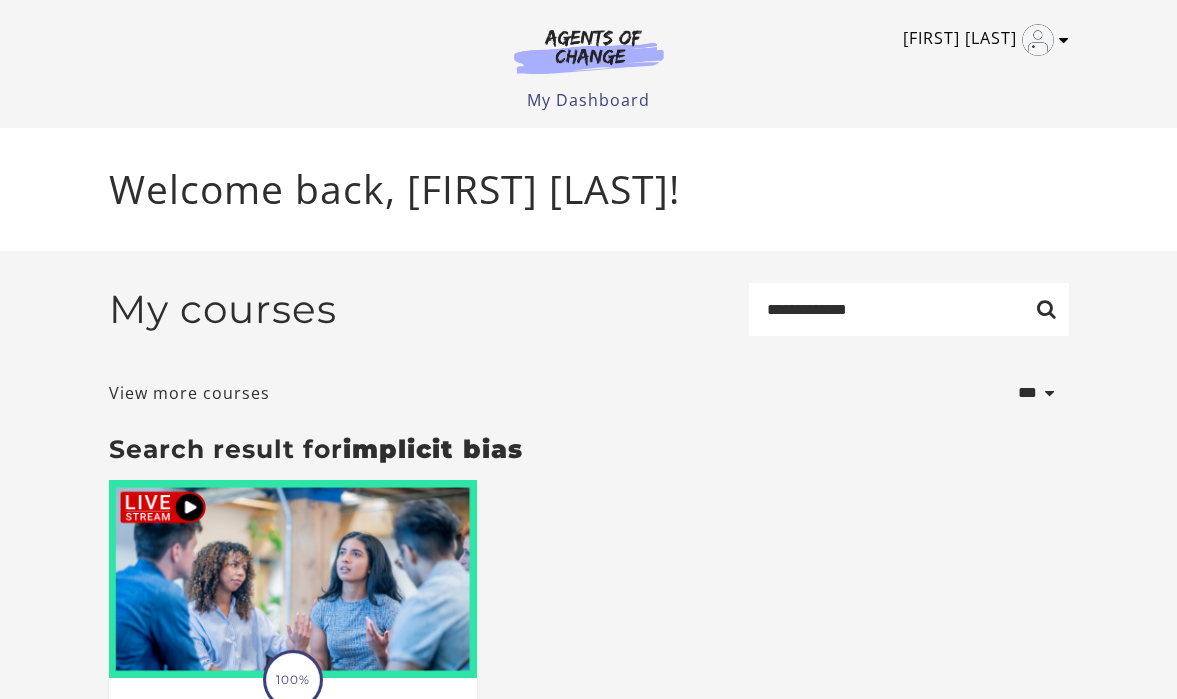 click at bounding box center [1064, 40] 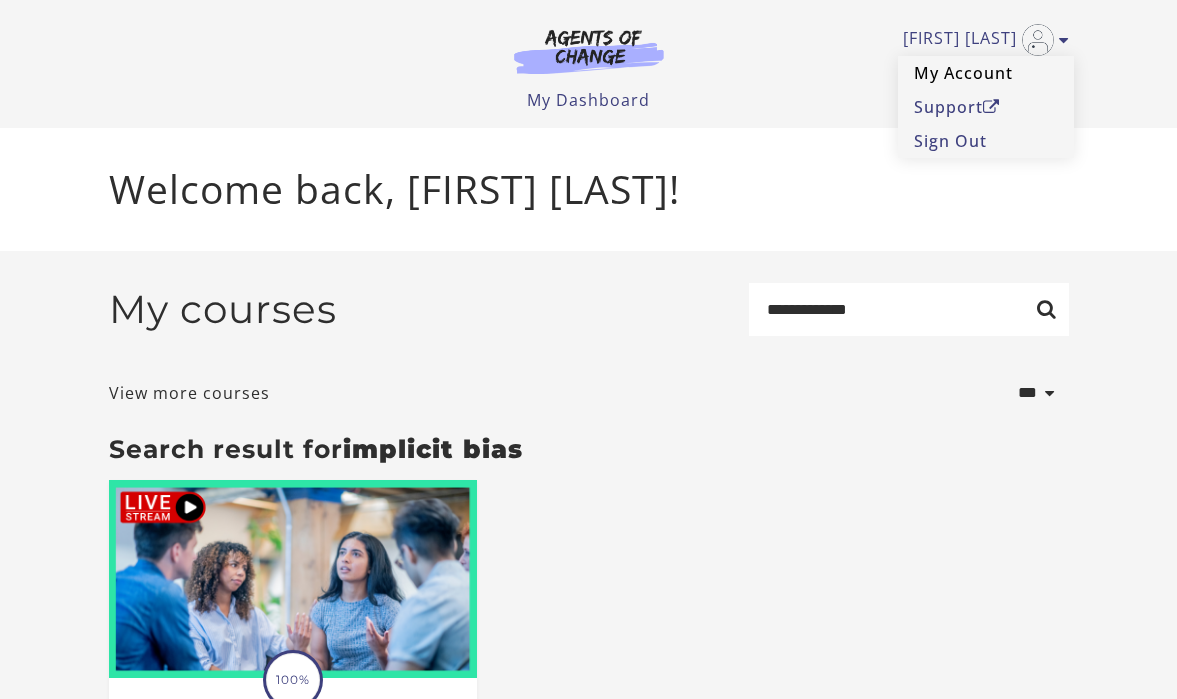 click on "My Account" at bounding box center (986, 73) 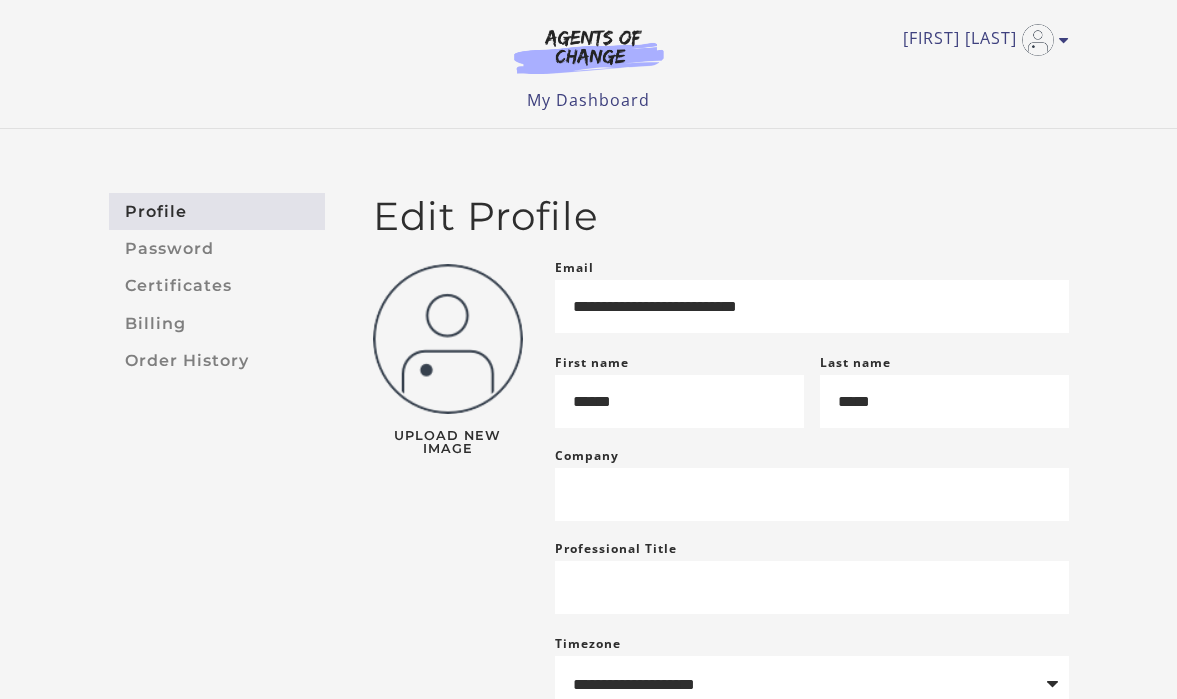 scroll, scrollTop: 0, scrollLeft: 0, axis: both 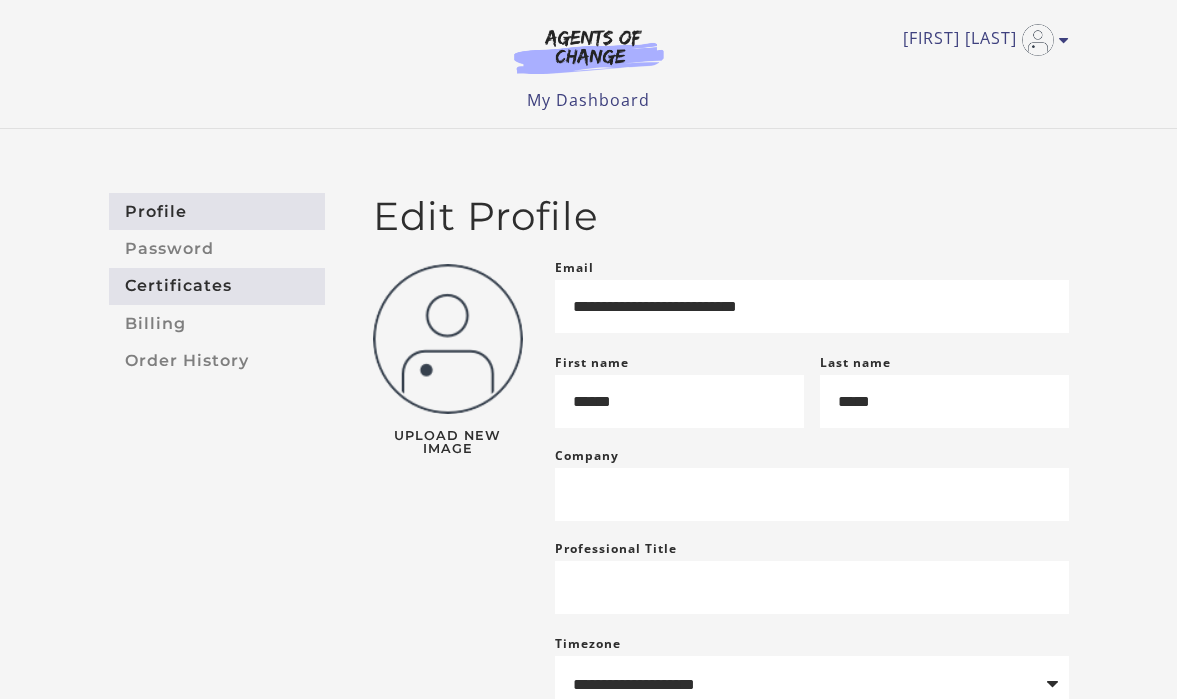 click on "Certificates" at bounding box center [217, 286] 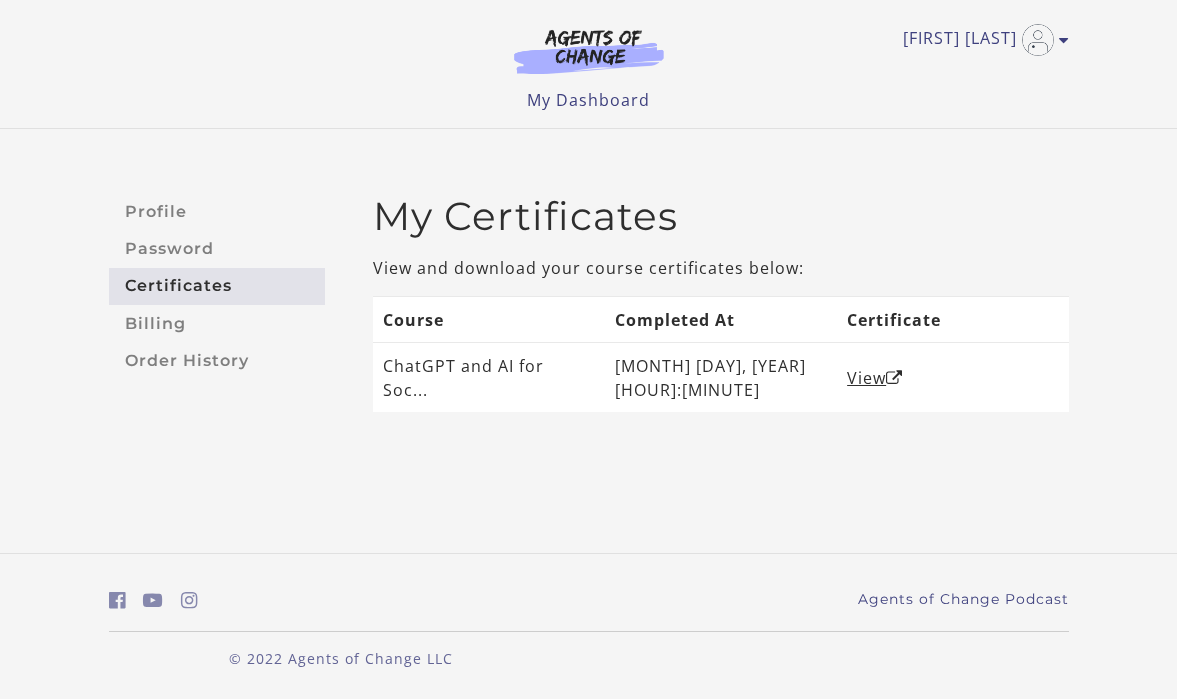 scroll, scrollTop: 0, scrollLeft: 0, axis: both 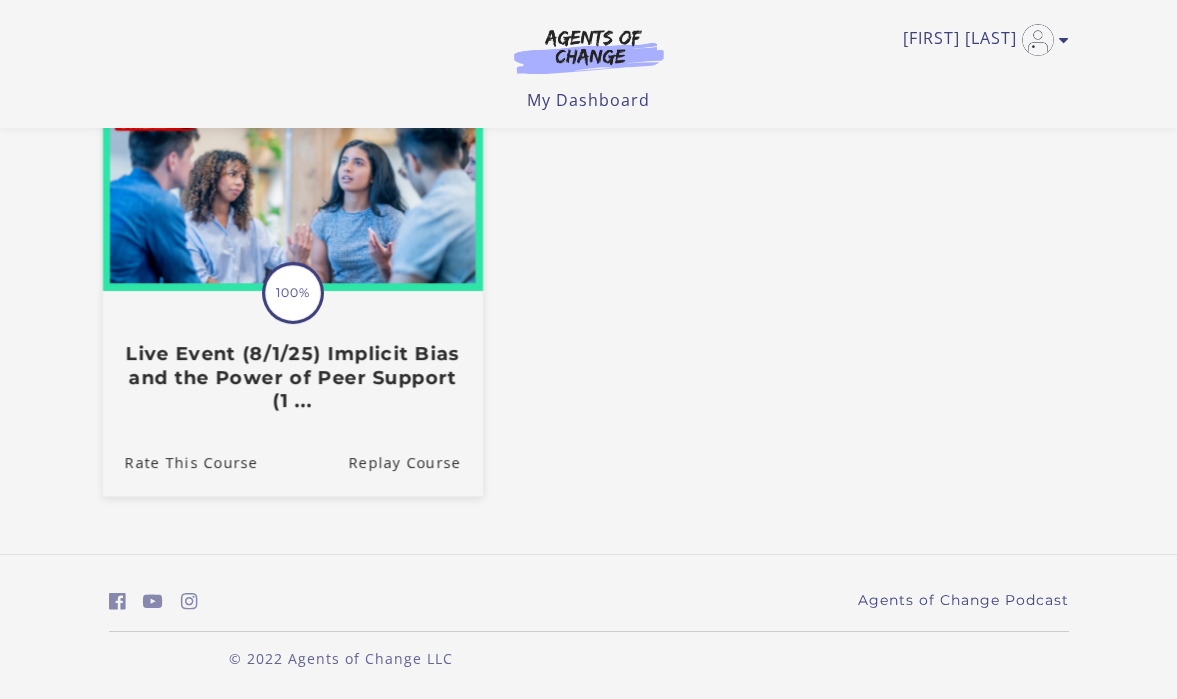 click on "Live Event (8/1/25) Implicit Bias and the Power of Peer Support (1 ..." at bounding box center [292, 378] 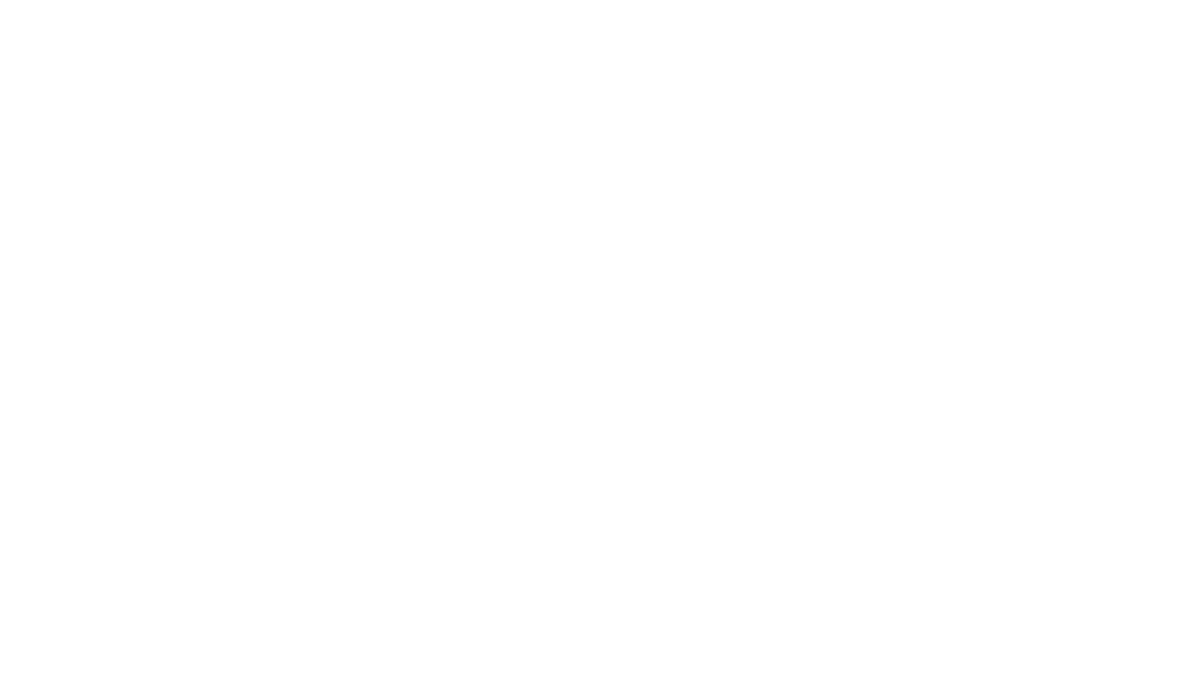 scroll, scrollTop: 0, scrollLeft: 0, axis: both 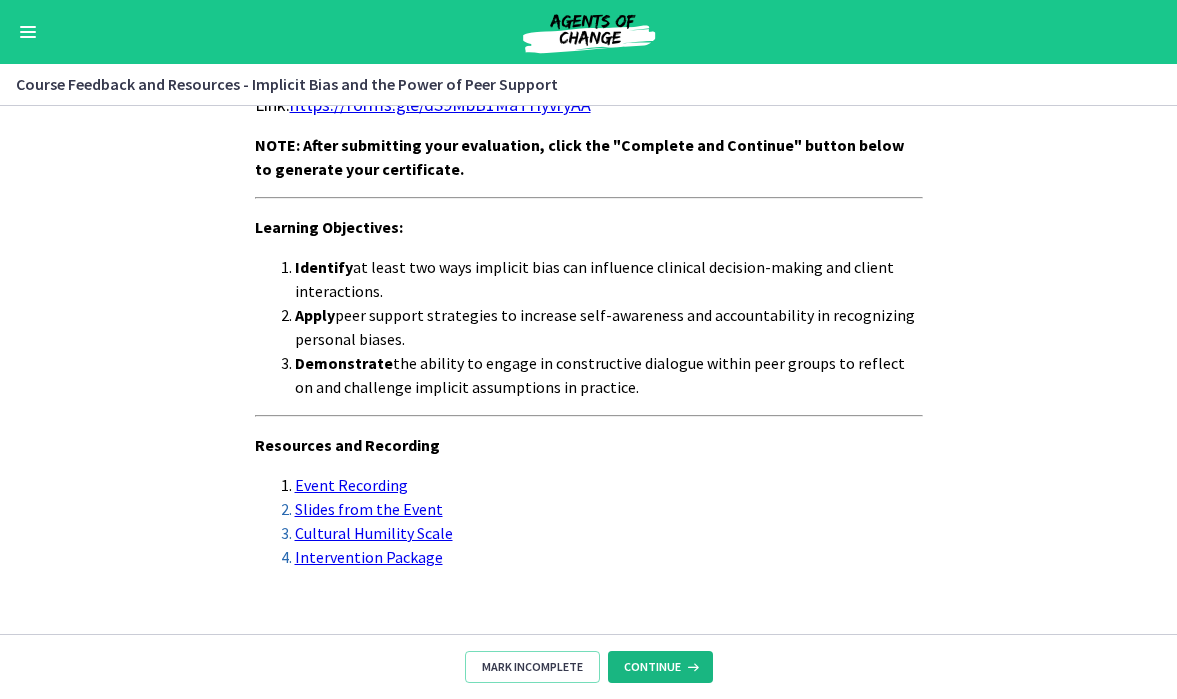 click on "Continue" at bounding box center (652, 667) 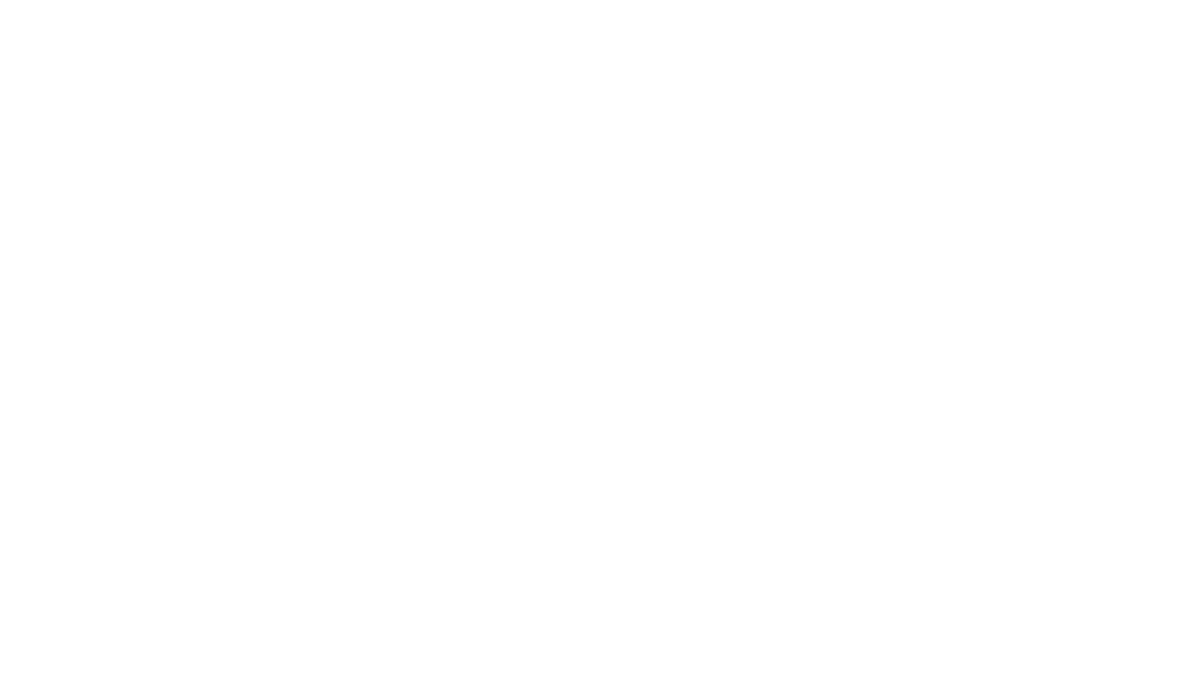 scroll, scrollTop: 0, scrollLeft: 0, axis: both 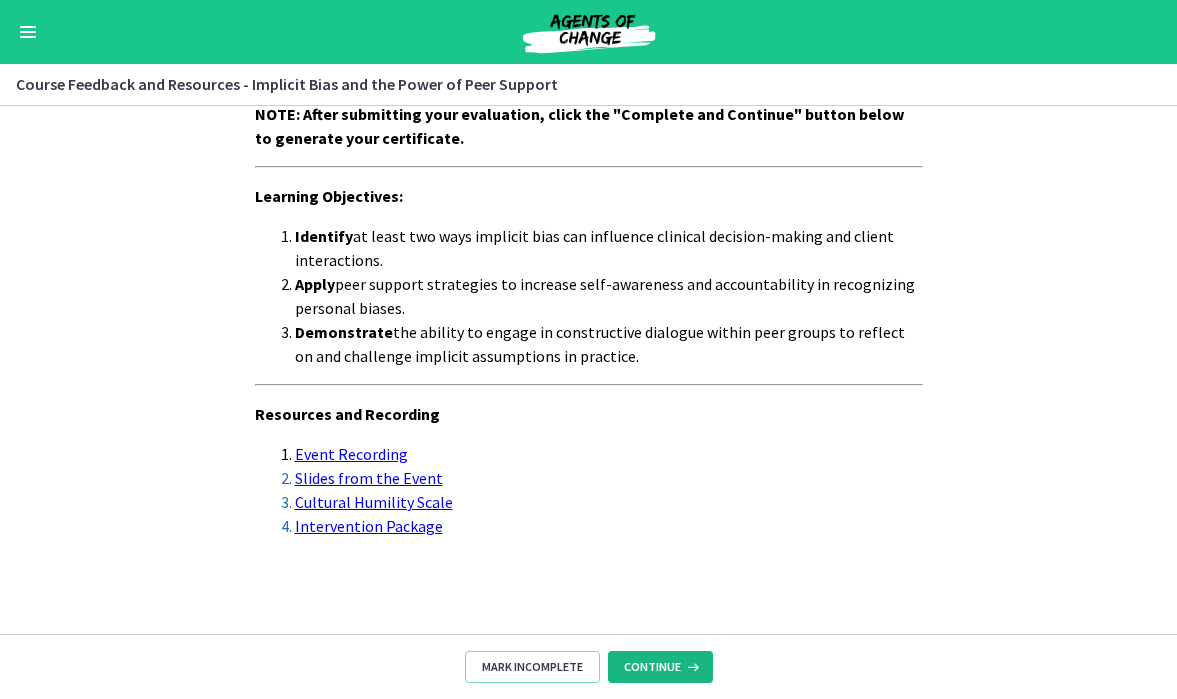 click on "Continue" at bounding box center [652, 667] 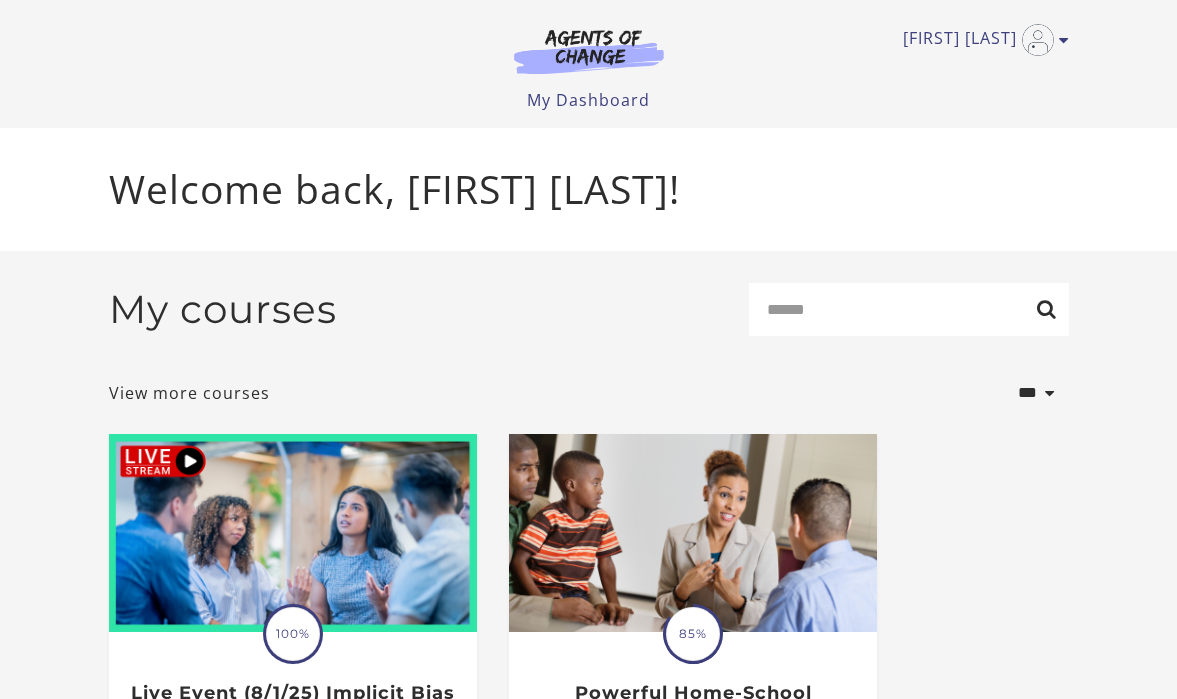 scroll, scrollTop: 0, scrollLeft: 0, axis: both 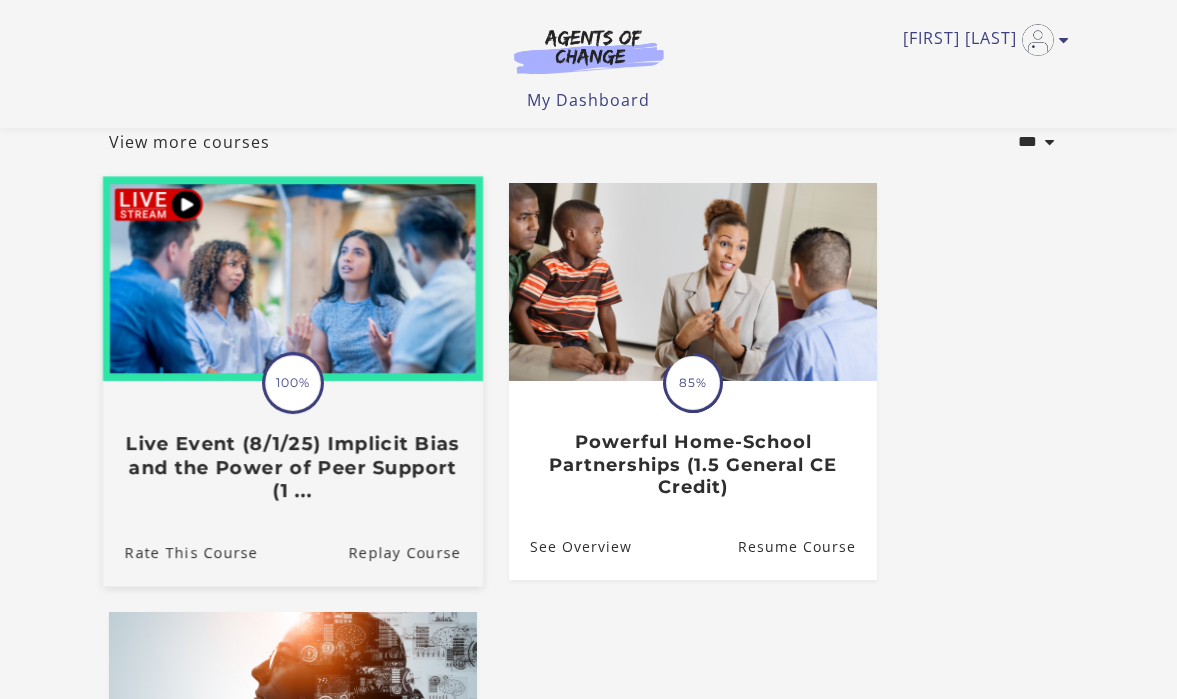 click on "Live Event (8/1/25) Implicit Bias and the Power of Peer Support (1 ..." at bounding box center (292, 468) 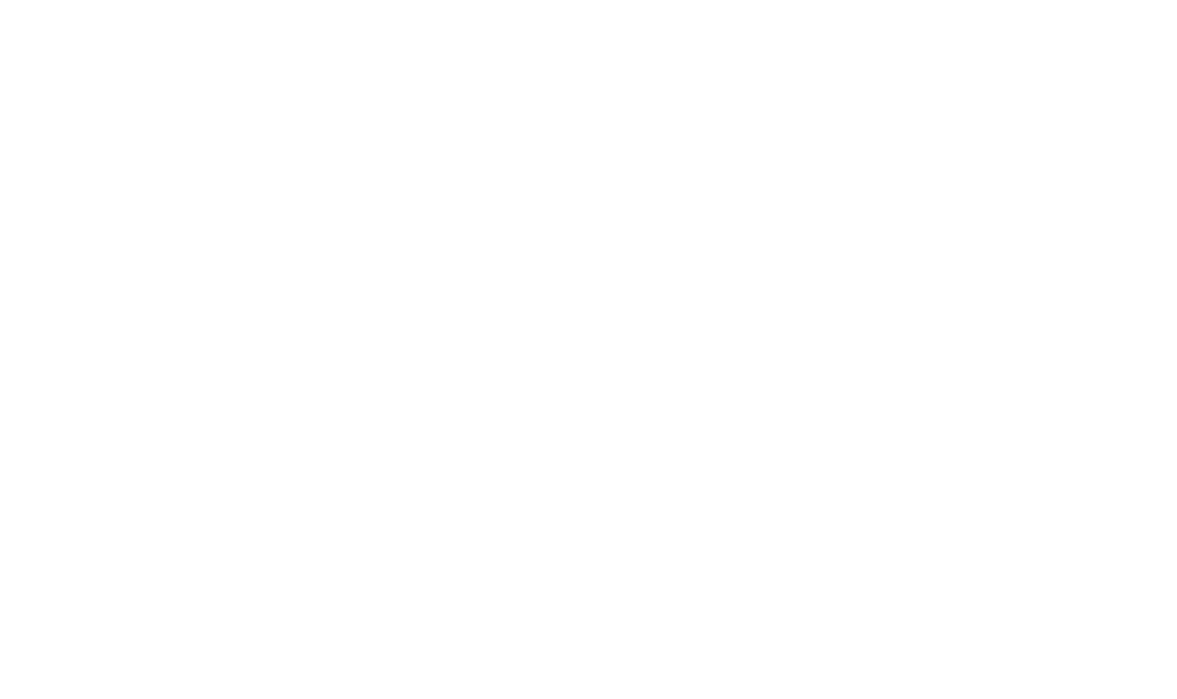 scroll, scrollTop: 0, scrollLeft: 0, axis: both 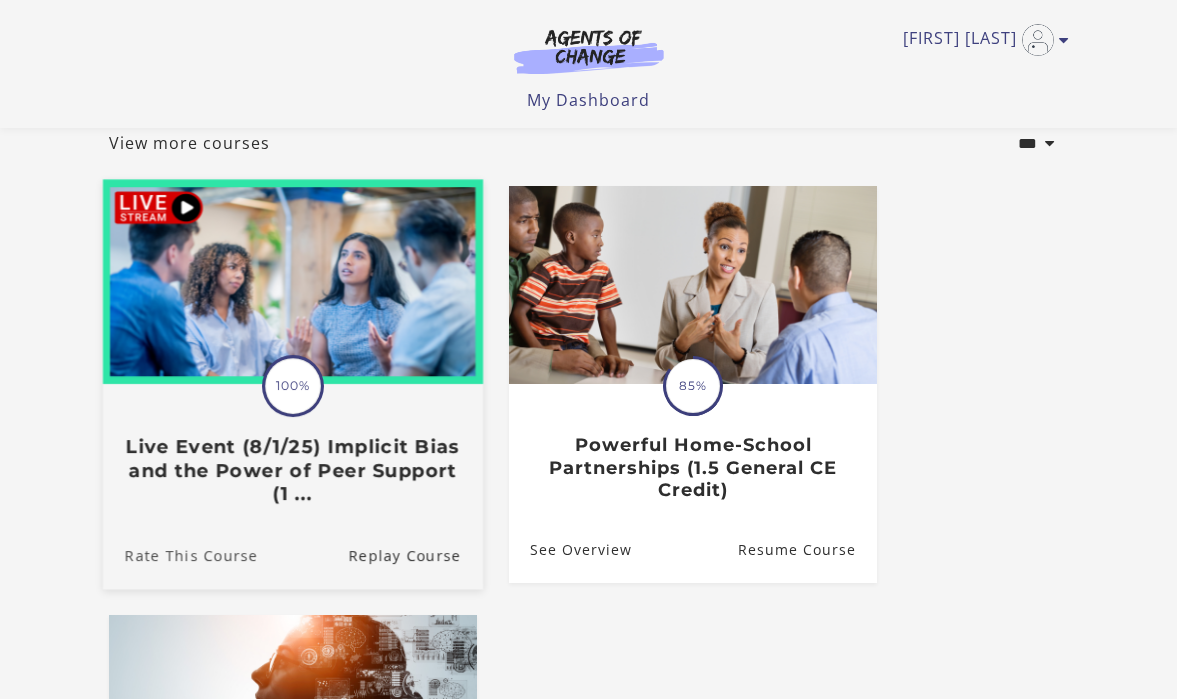 click on "Rate This Course" at bounding box center (179, 555) 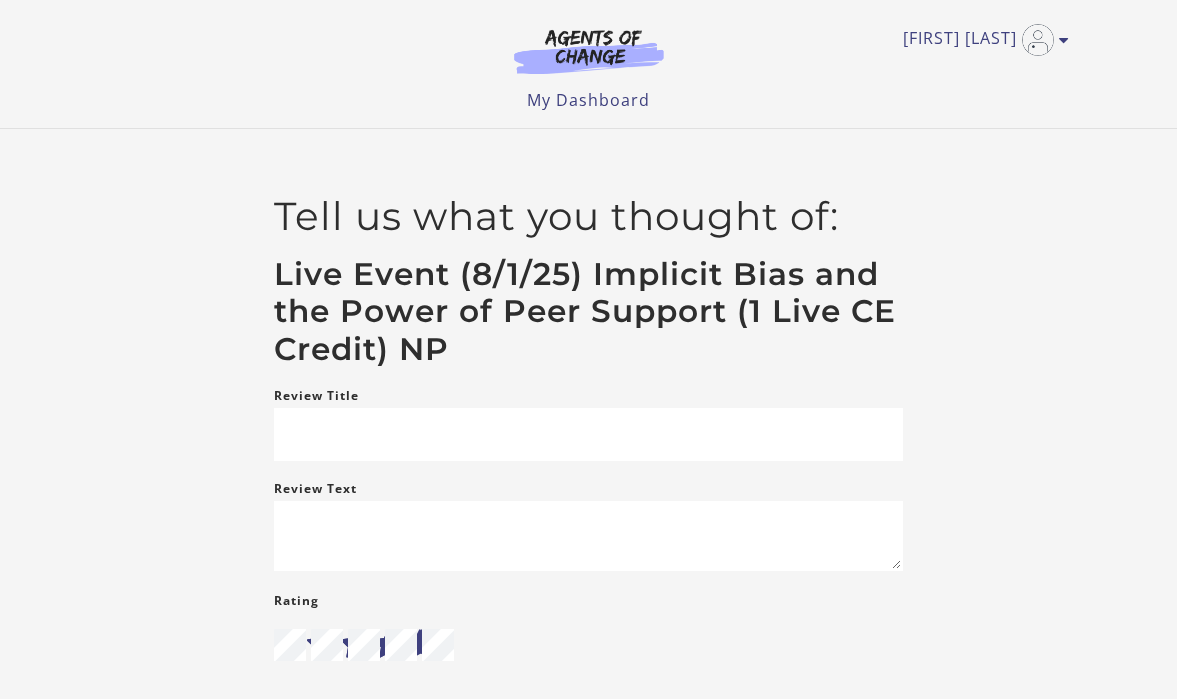 scroll, scrollTop: 0, scrollLeft: 0, axis: both 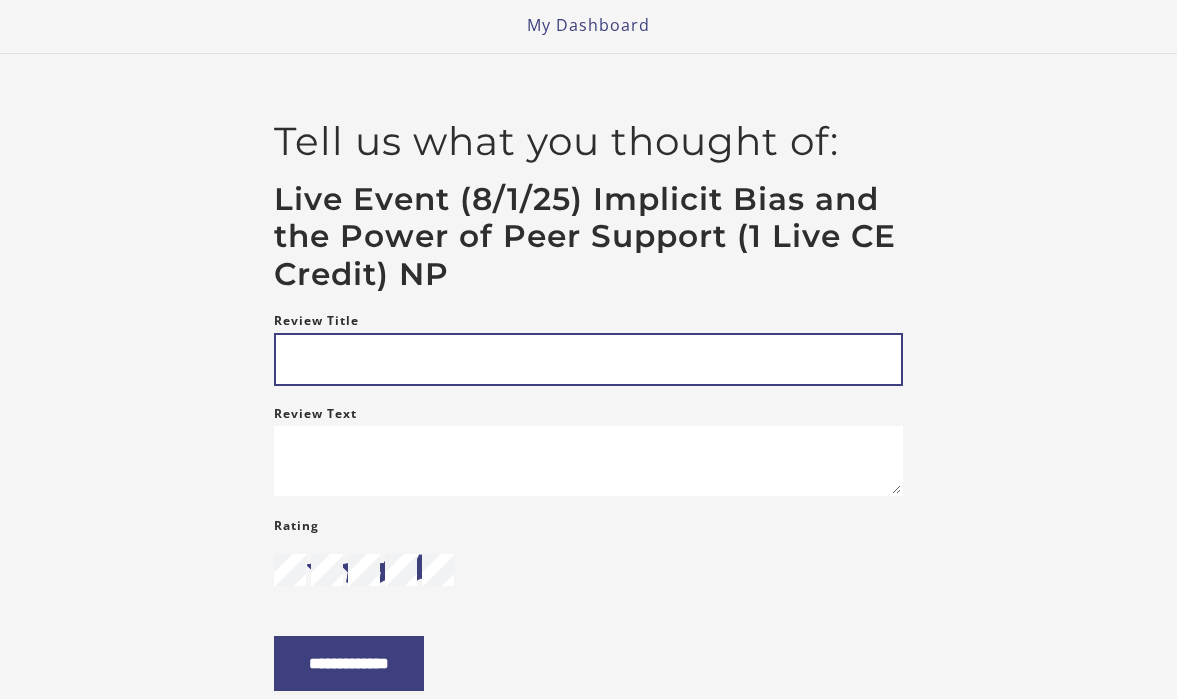 click on "Review Title" at bounding box center [588, 359] 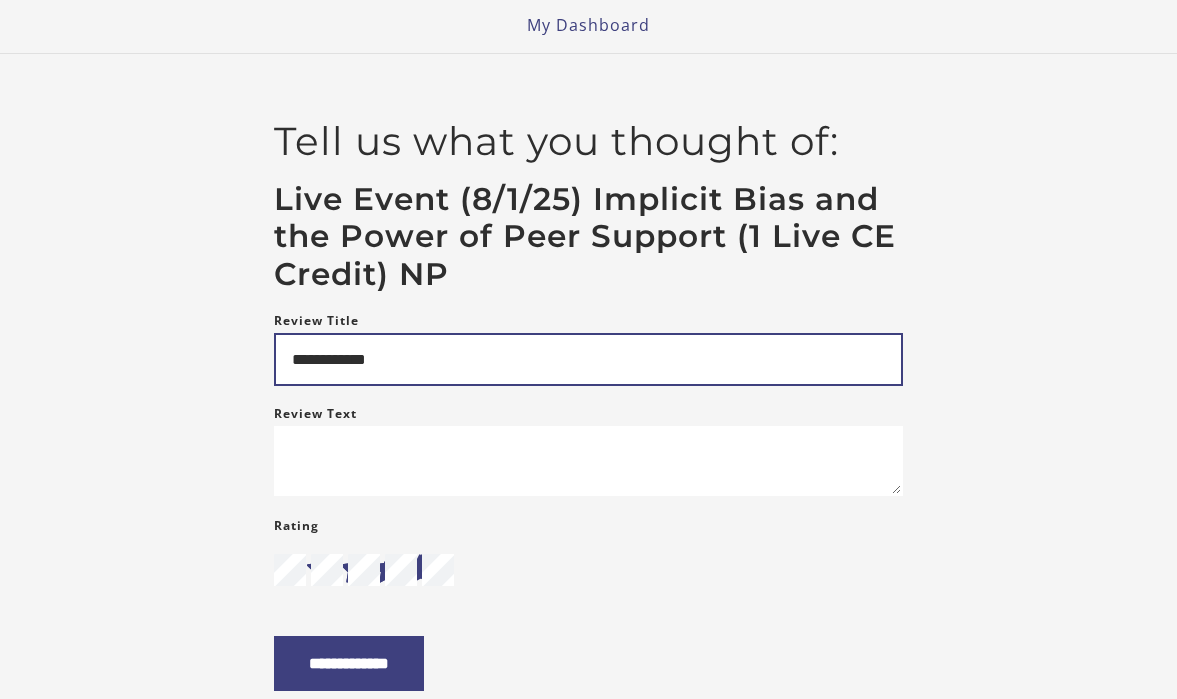 click on "**********" at bounding box center [588, 359] 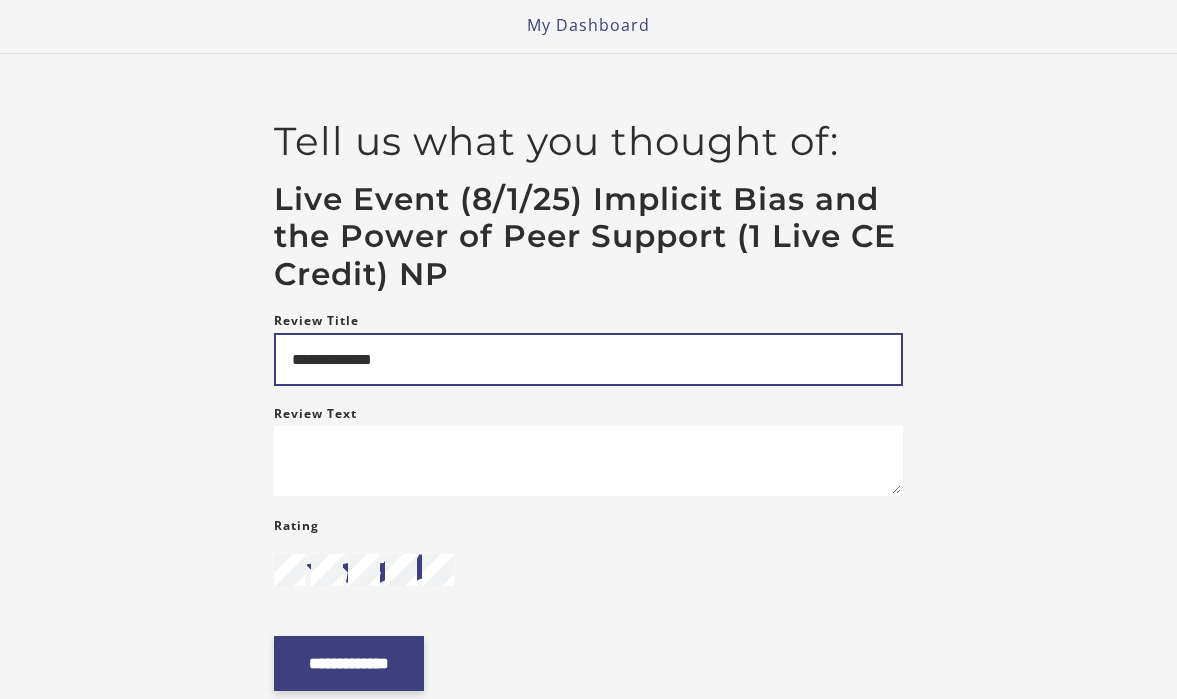 type on "**********" 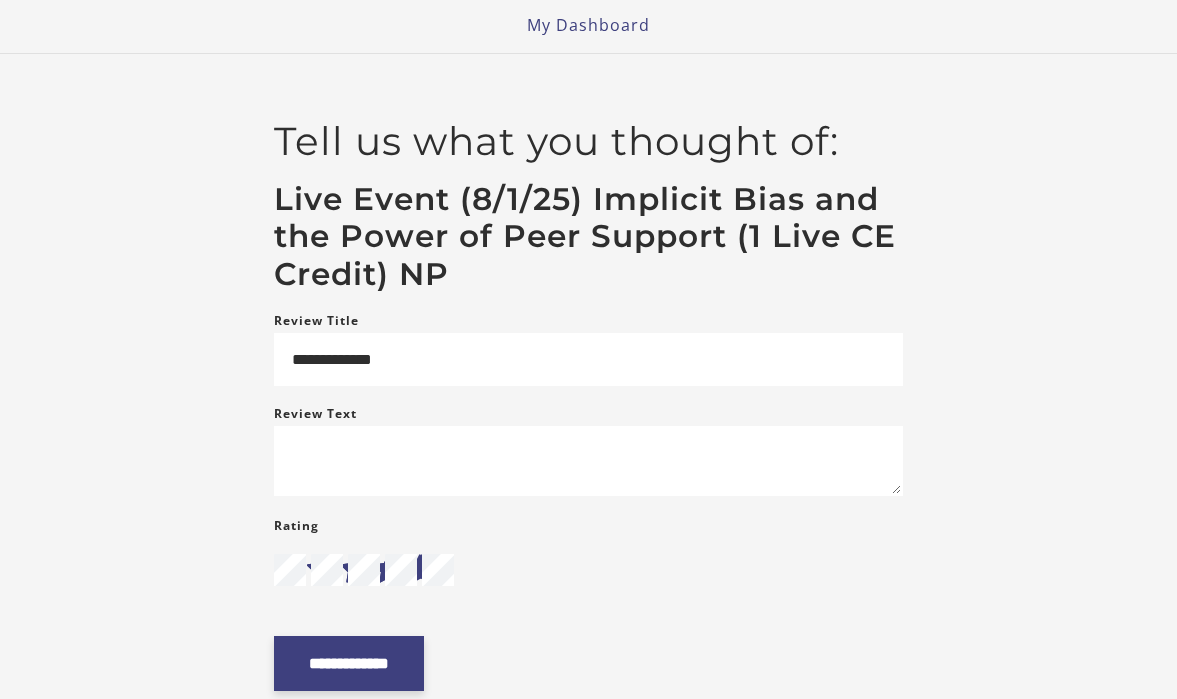 click on "**********" at bounding box center [349, 663] 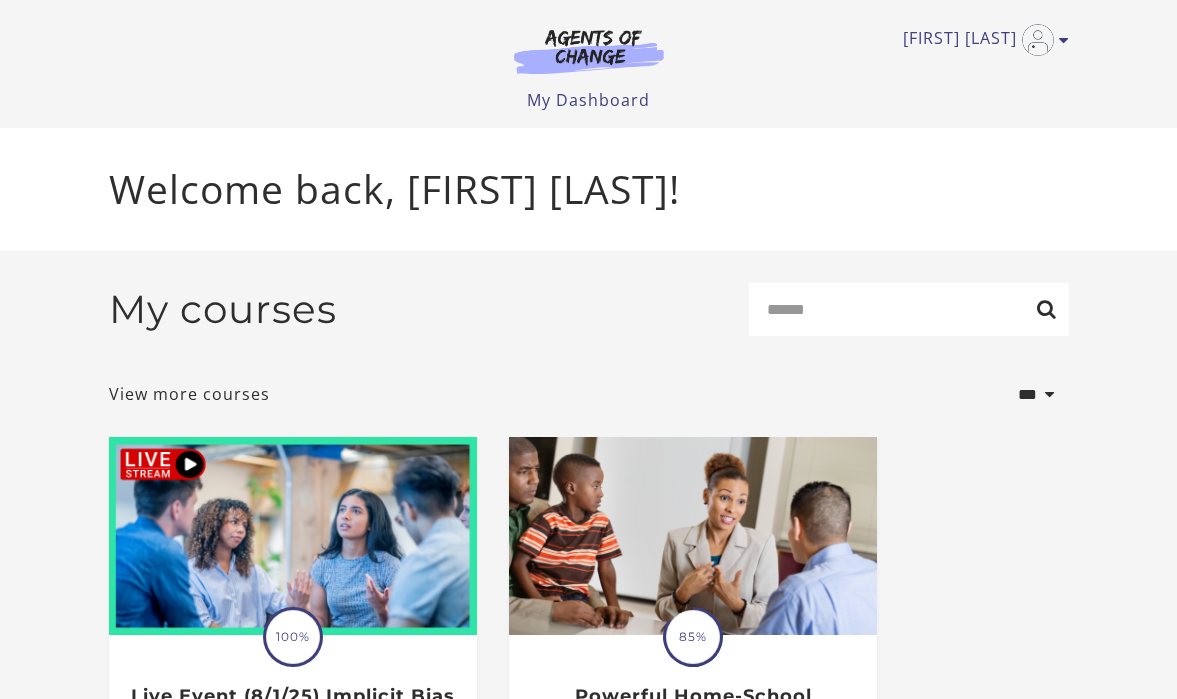 scroll, scrollTop: 0, scrollLeft: 0, axis: both 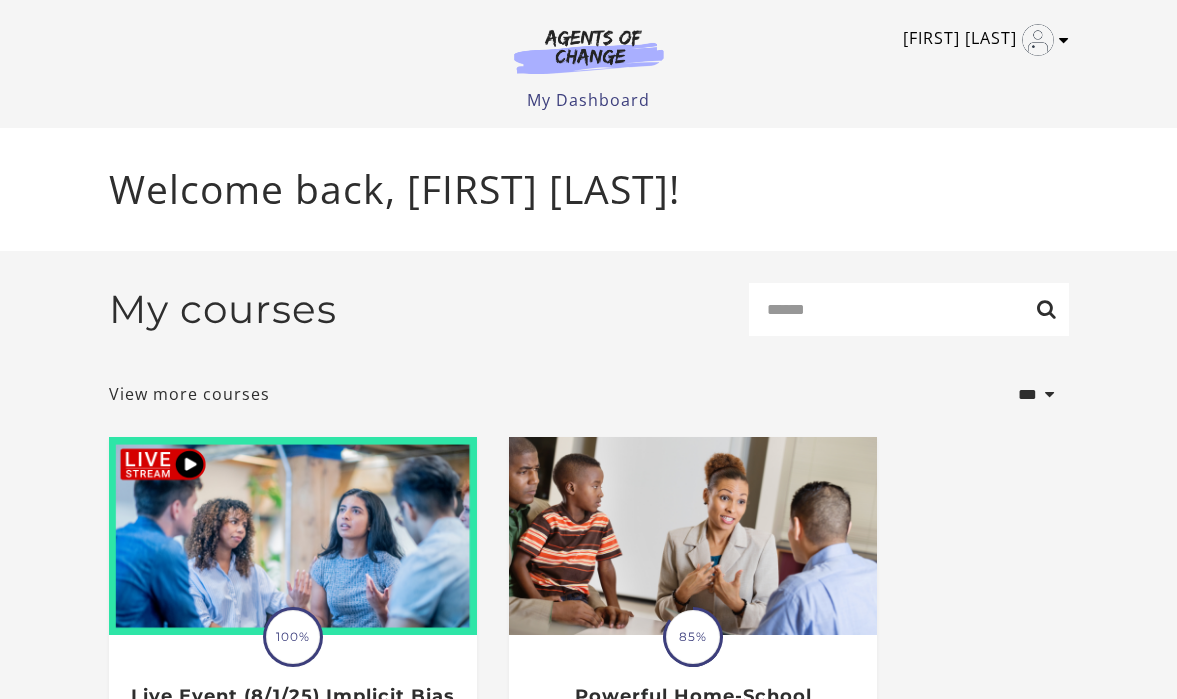 click at bounding box center (1064, 40) 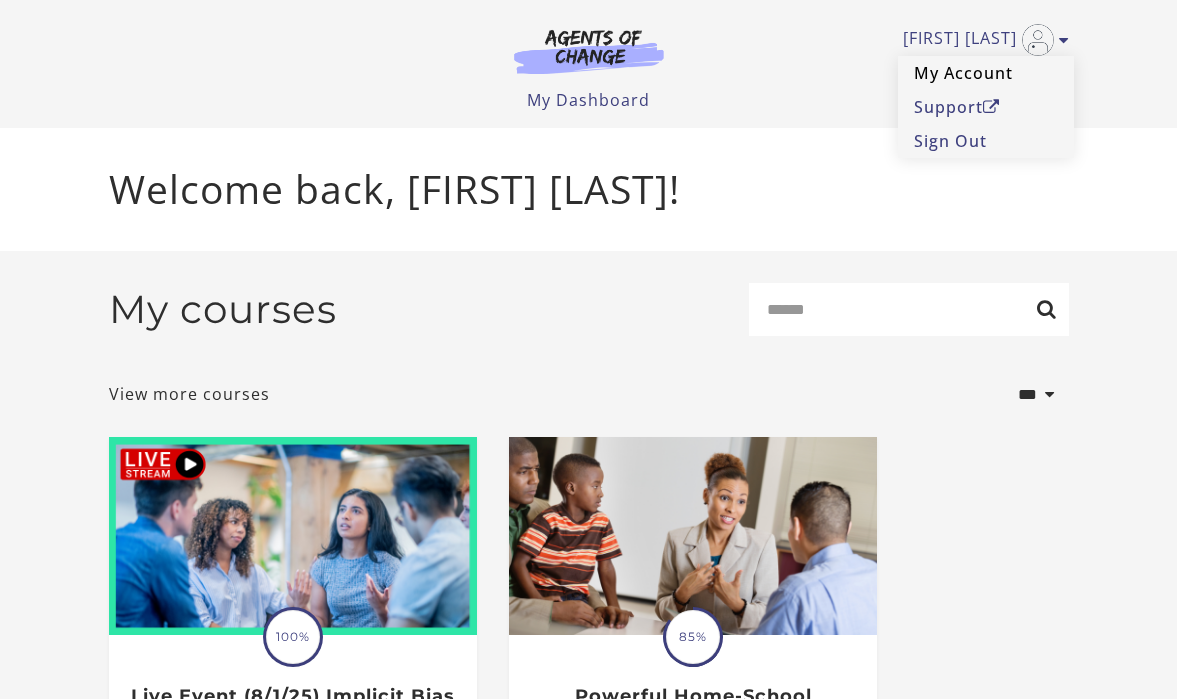 click on "My Account" at bounding box center [986, 73] 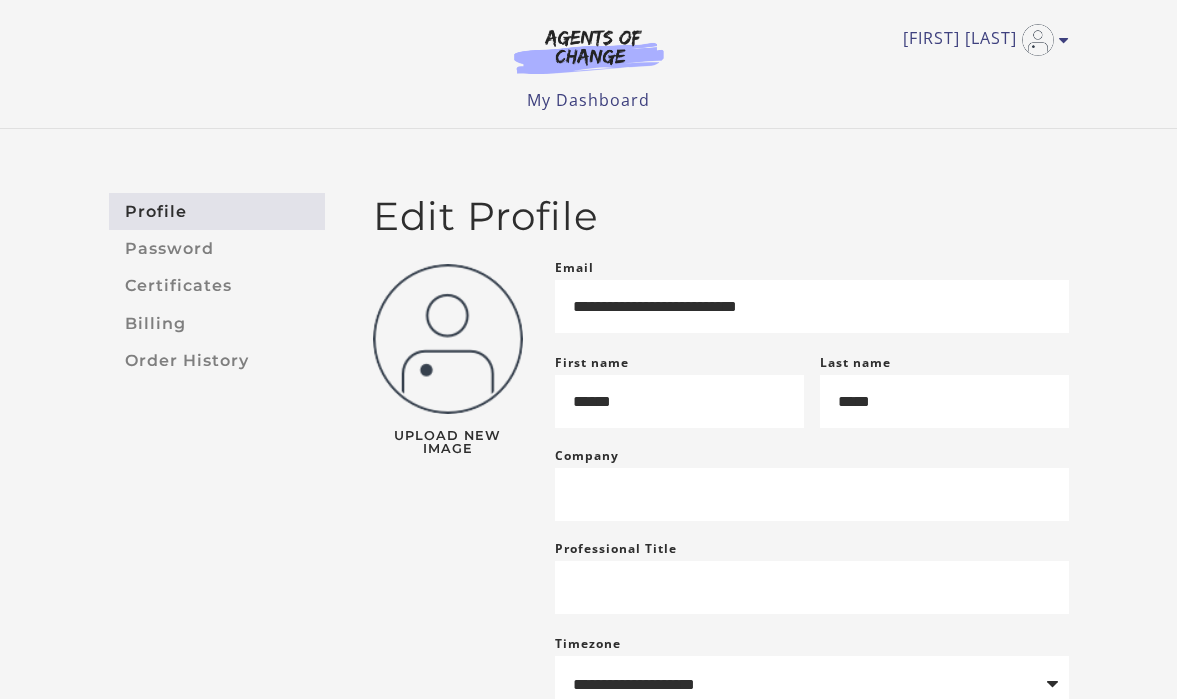 scroll, scrollTop: 0, scrollLeft: 0, axis: both 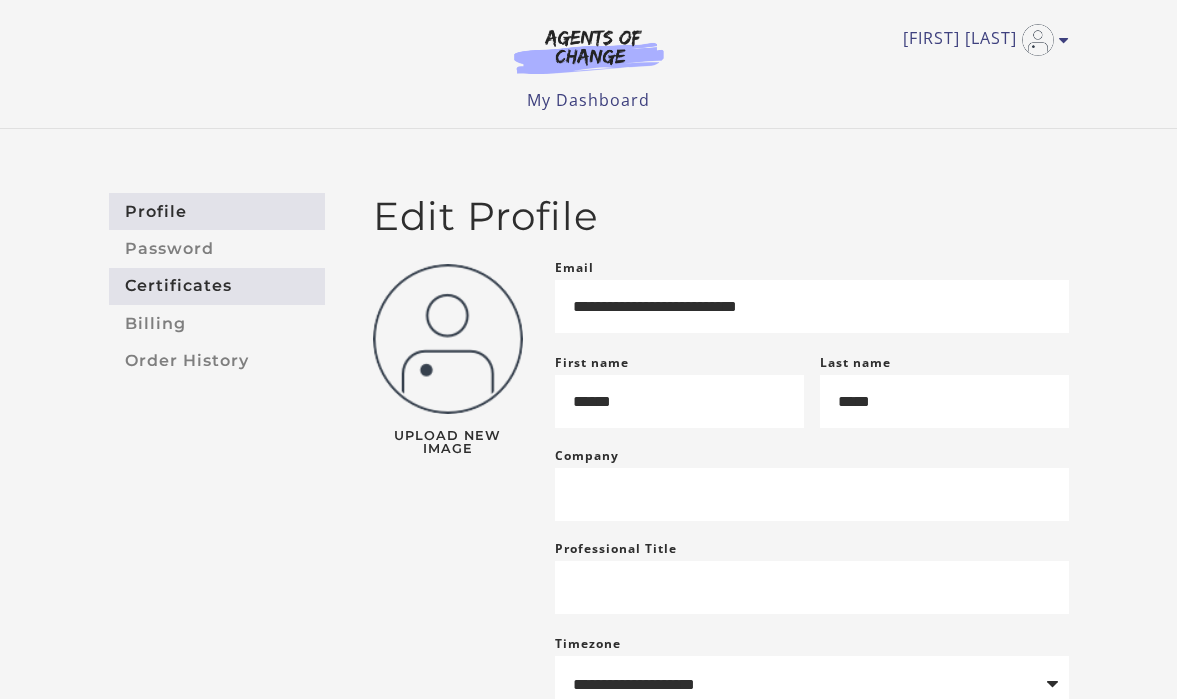click on "Certificates" at bounding box center [217, 286] 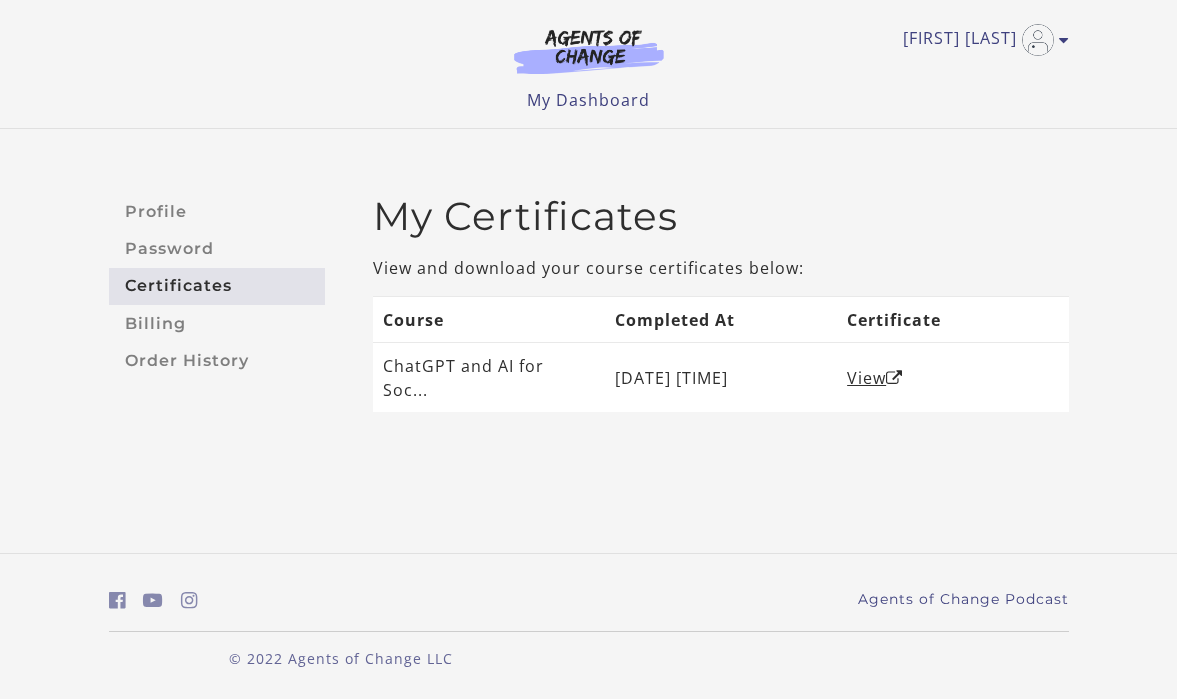 scroll, scrollTop: 0, scrollLeft: 0, axis: both 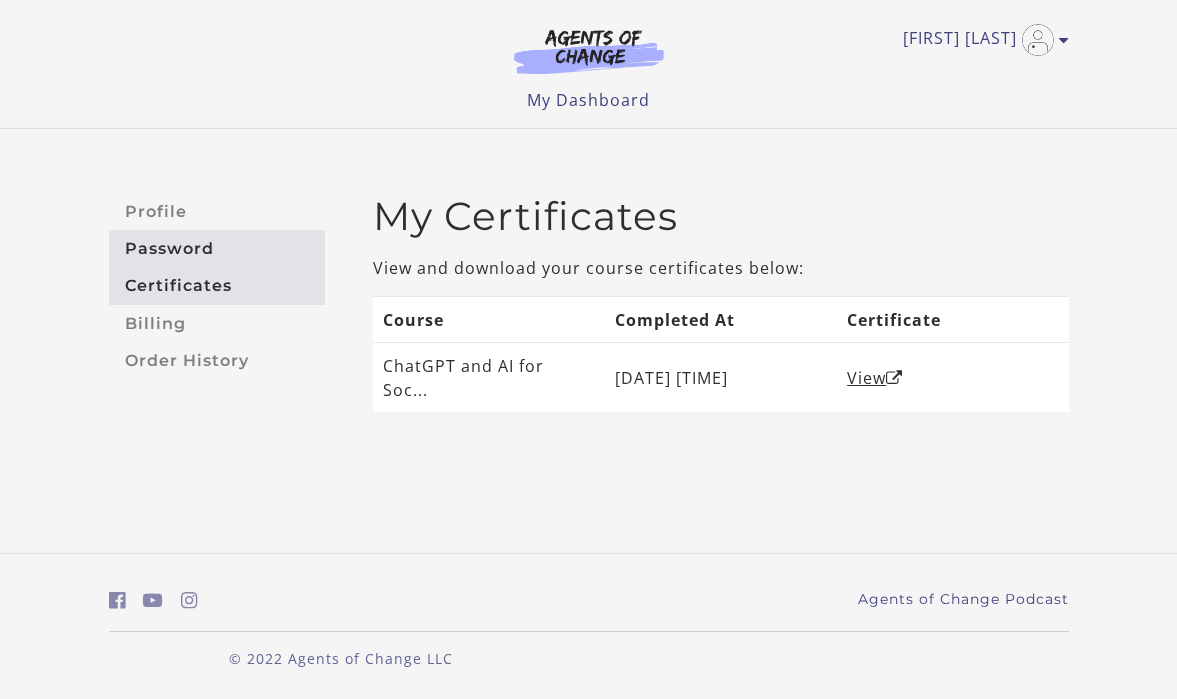 click on "Password" at bounding box center (217, 248) 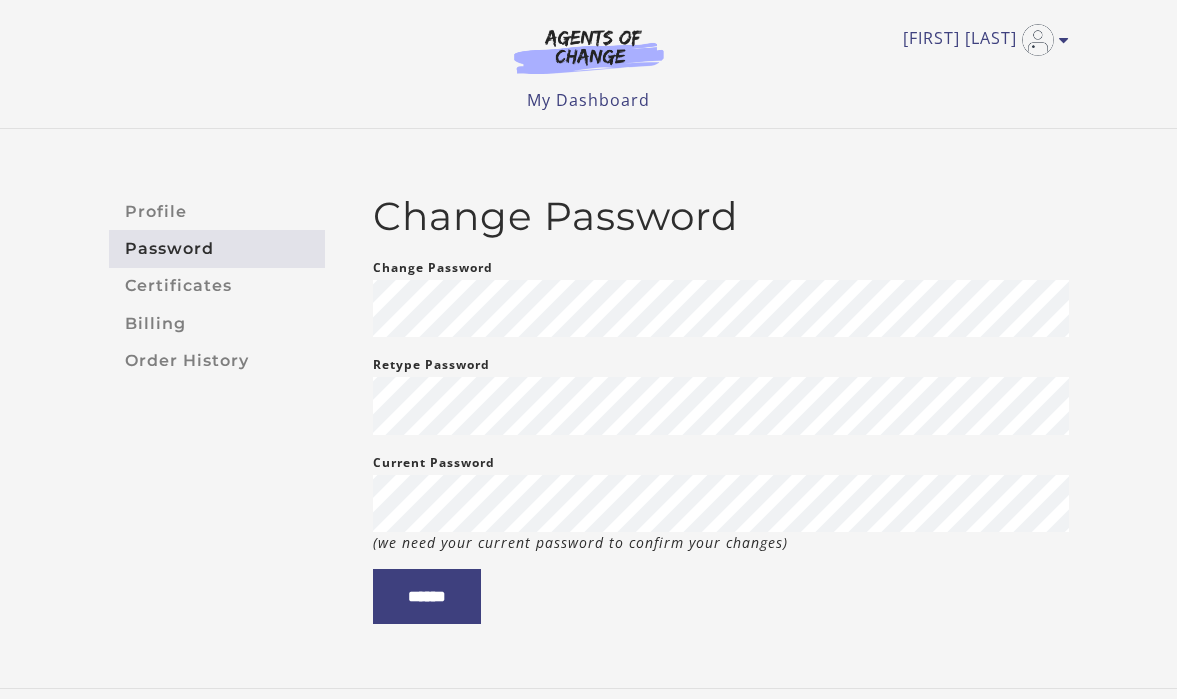 scroll, scrollTop: 0, scrollLeft: 0, axis: both 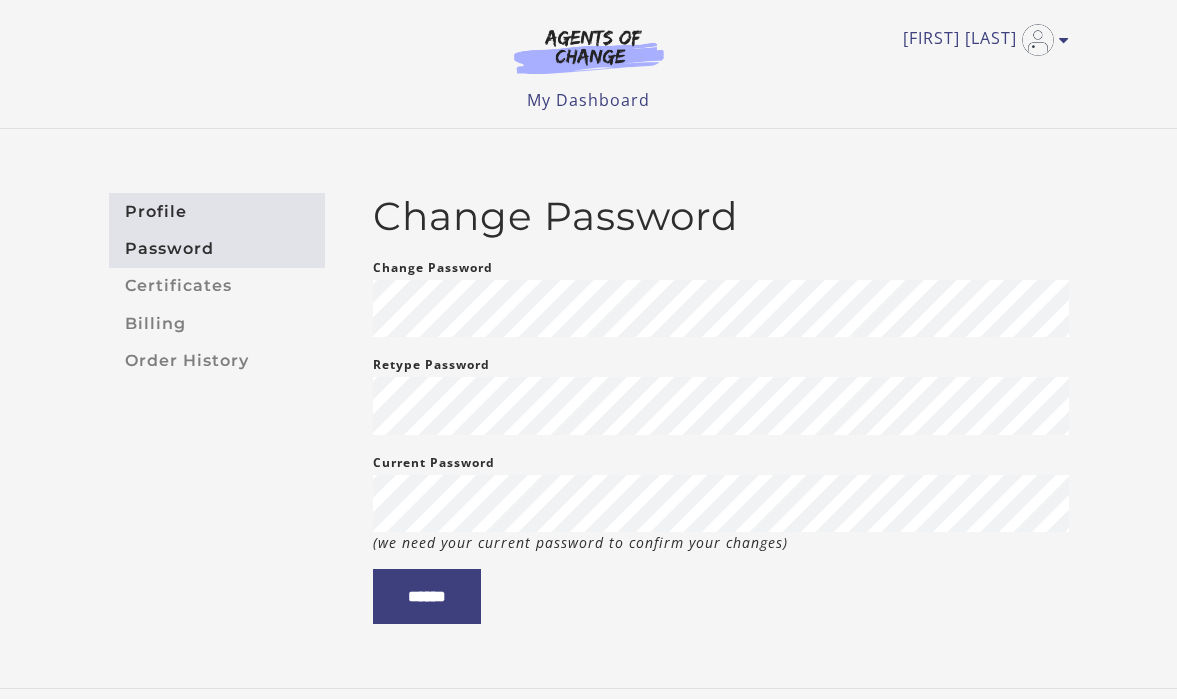 click on "Profile" at bounding box center (217, 211) 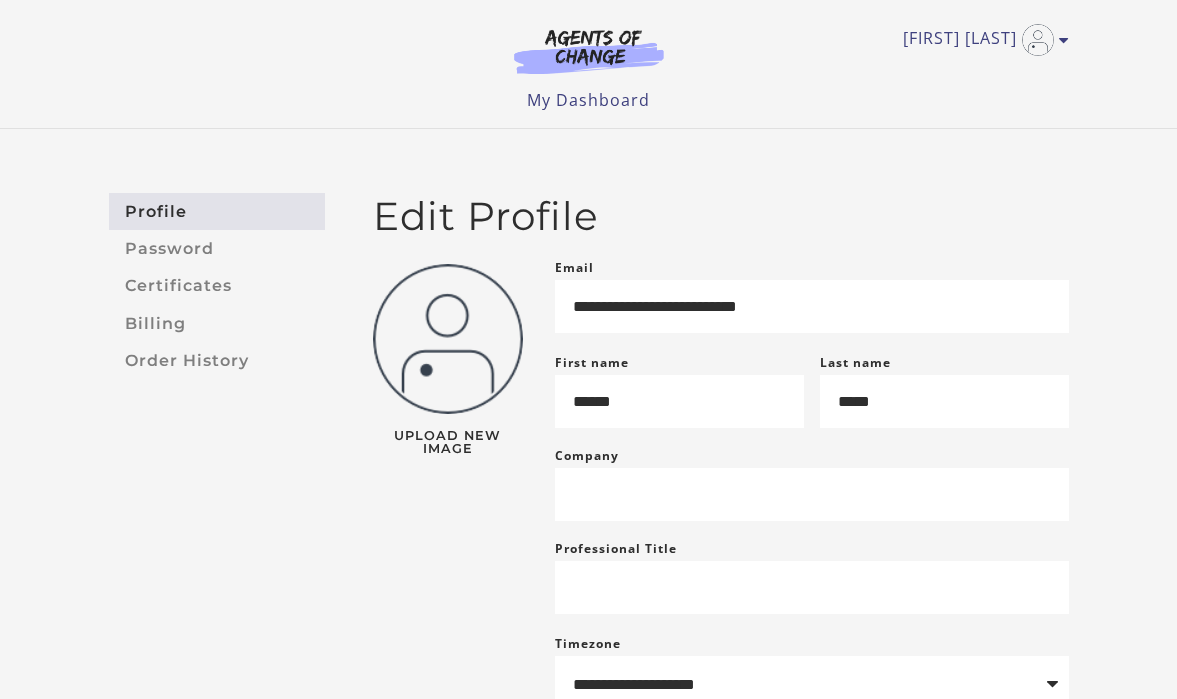 scroll, scrollTop: 0, scrollLeft: 0, axis: both 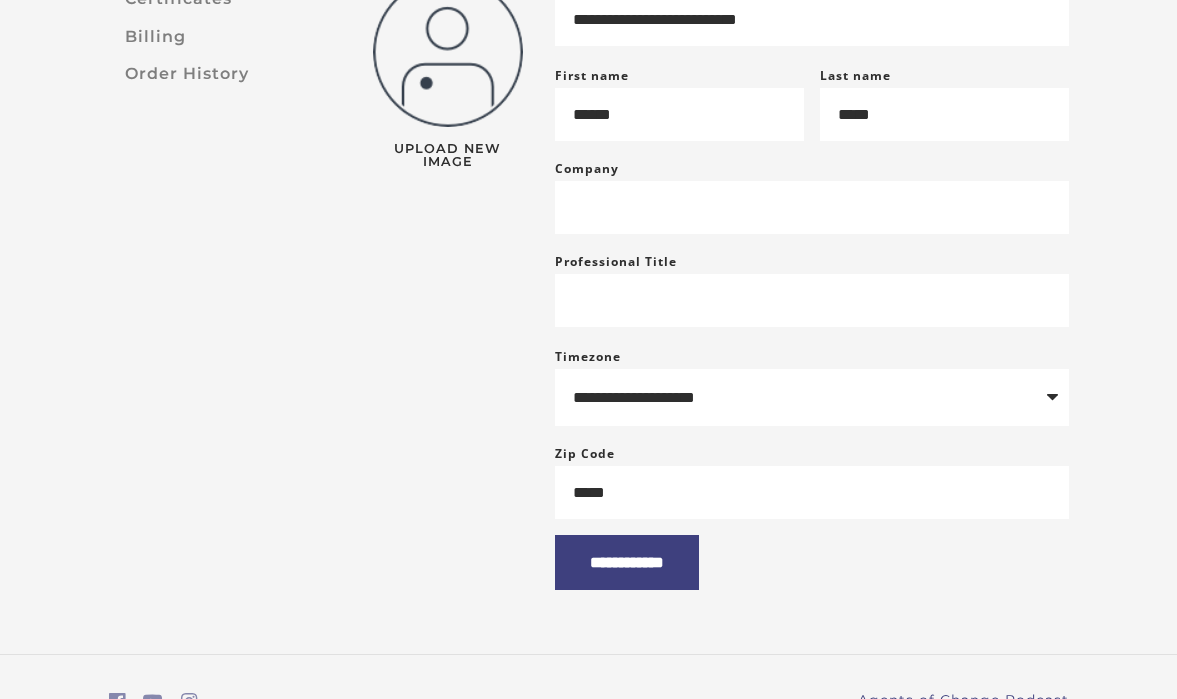 click on "Upload New Image" at bounding box center [448, 272] 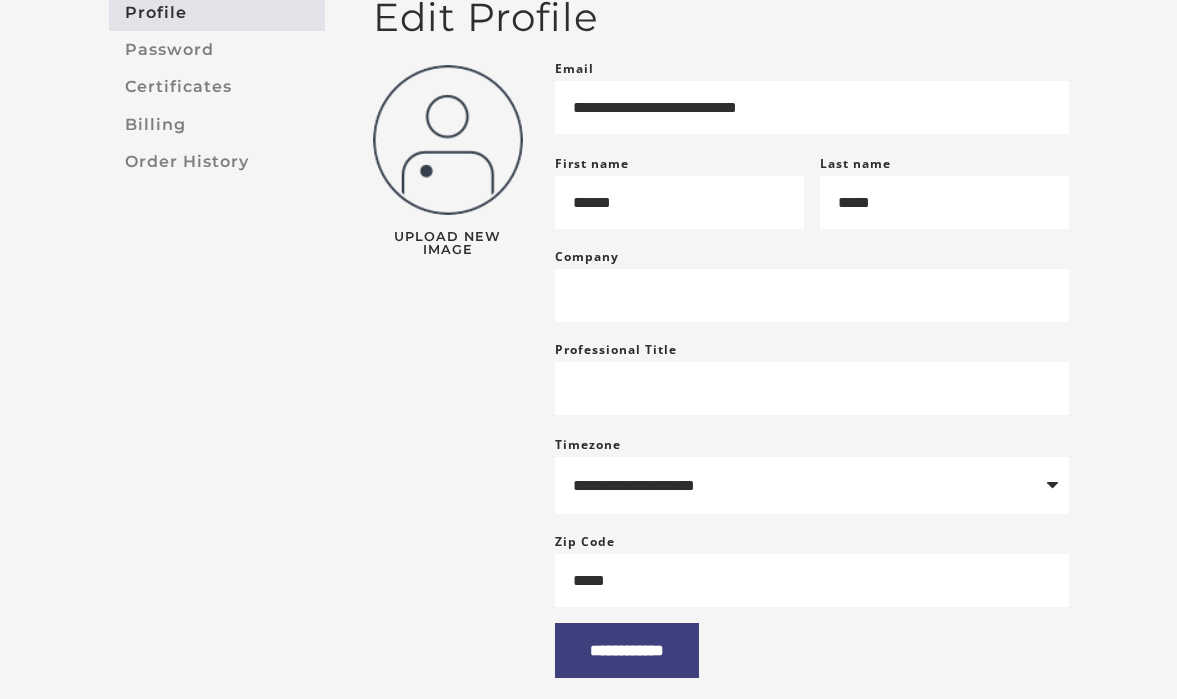 scroll, scrollTop: 0, scrollLeft: 0, axis: both 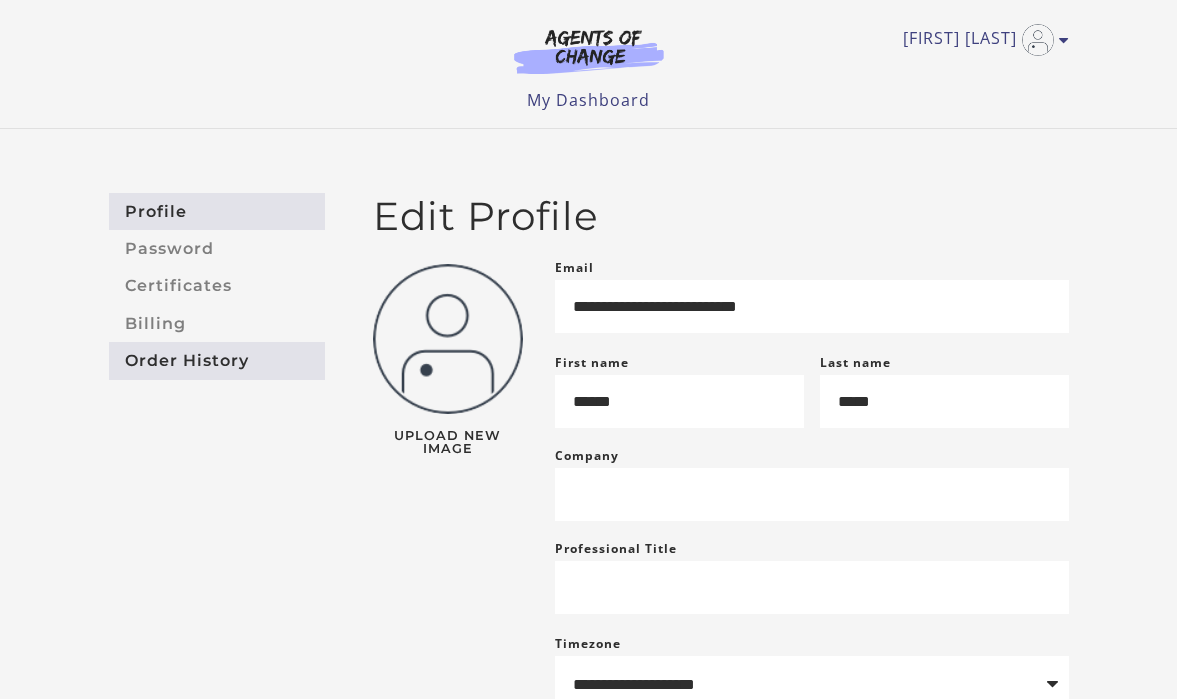 click on "Order History" at bounding box center (217, 360) 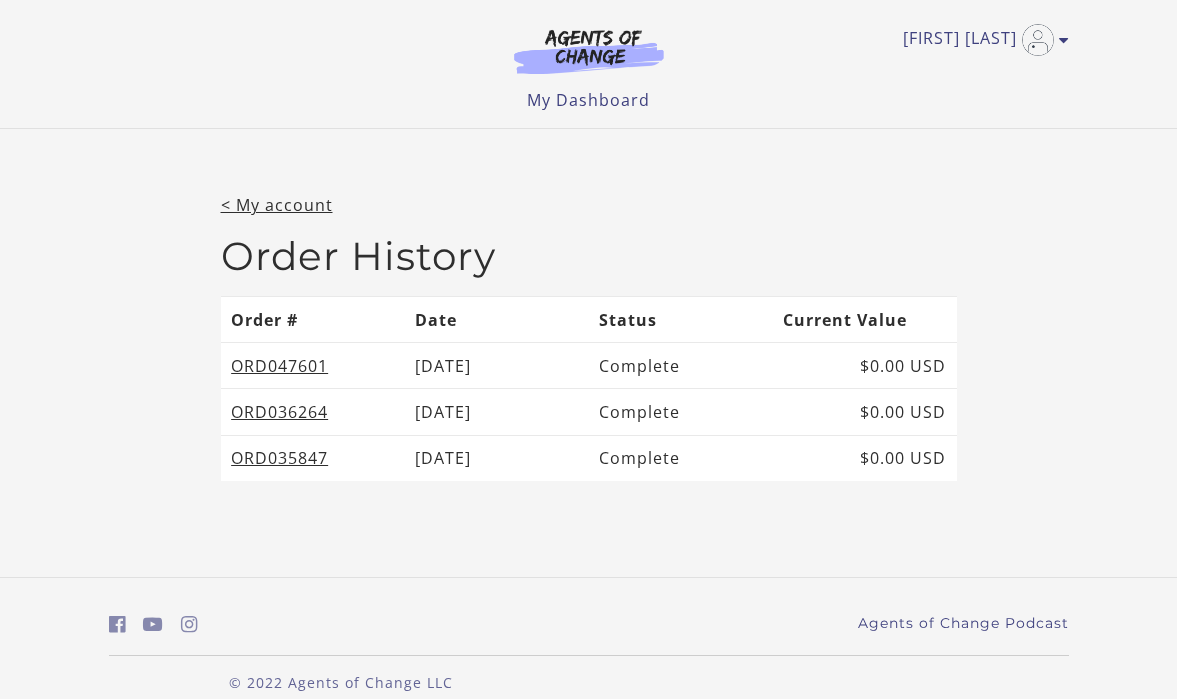scroll, scrollTop: 0, scrollLeft: 0, axis: both 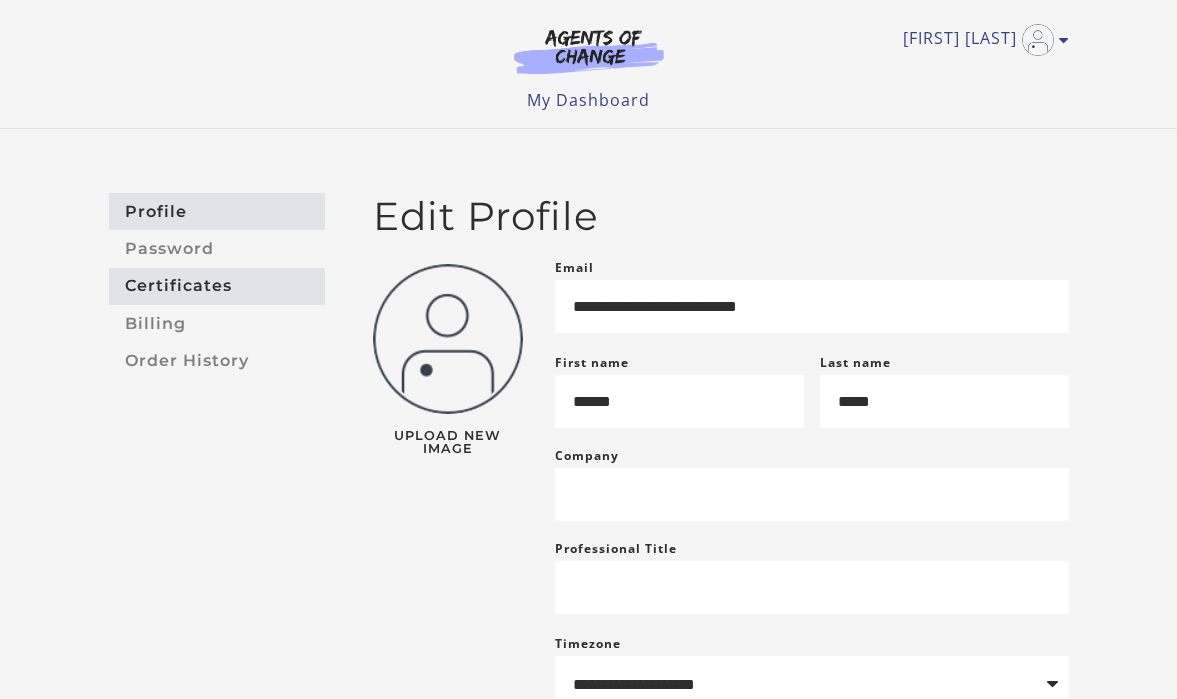 click on "Certificates" at bounding box center (217, 286) 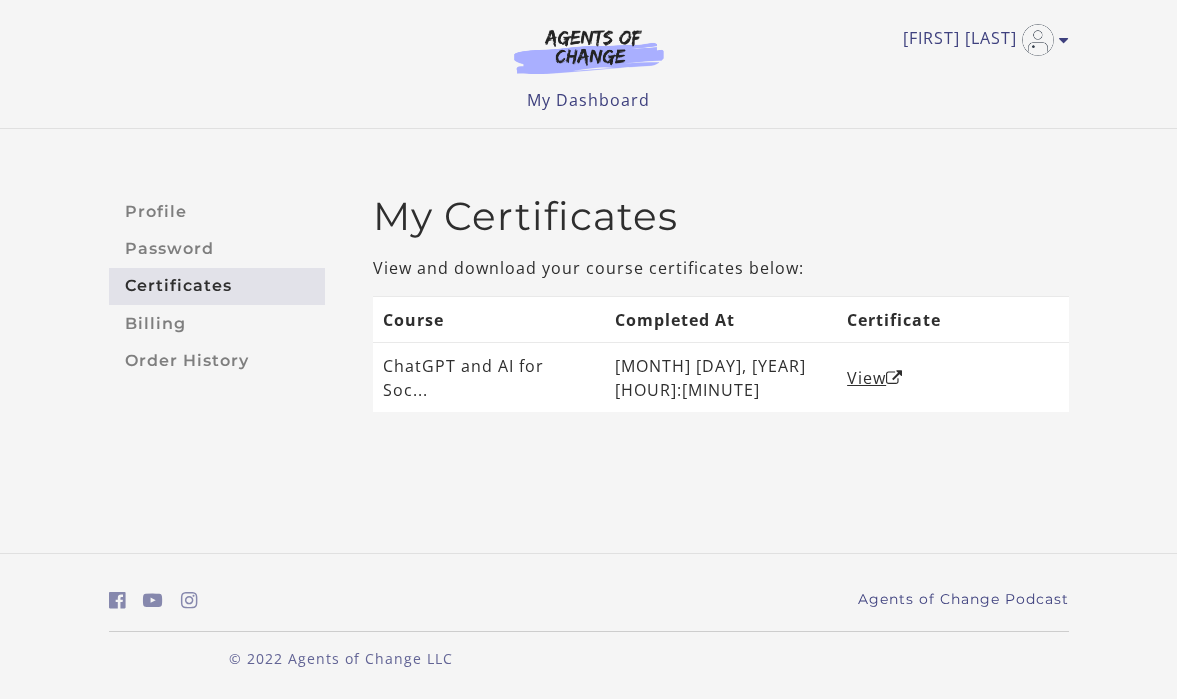 scroll, scrollTop: 0, scrollLeft: 0, axis: both 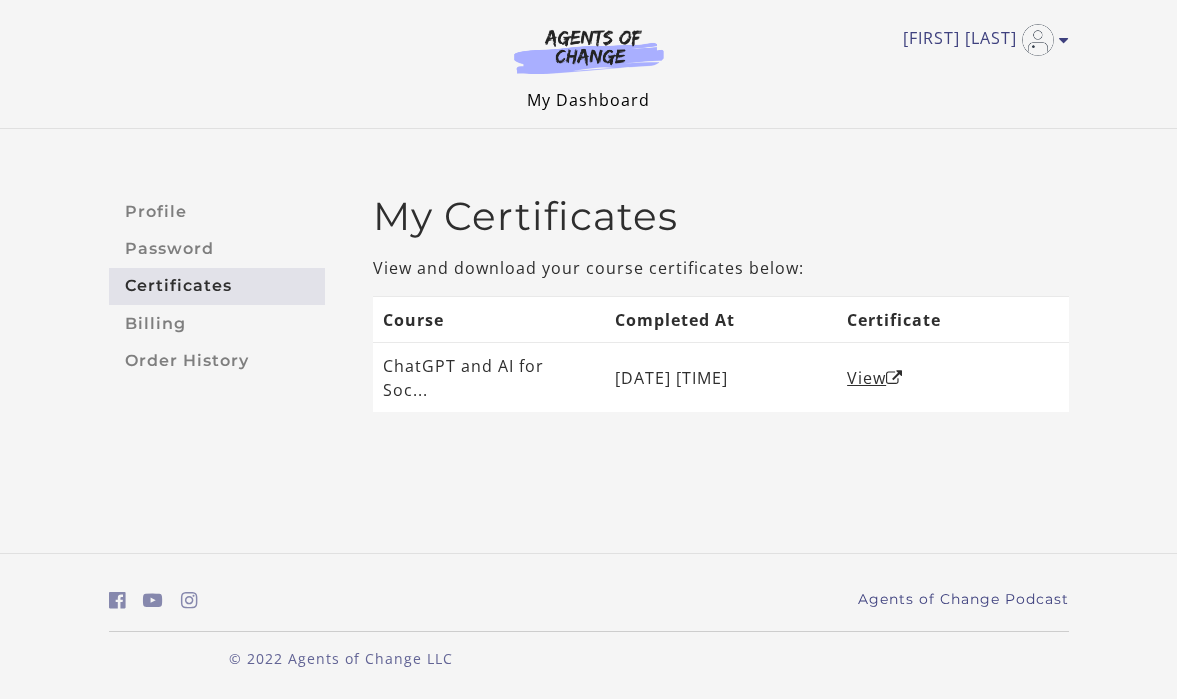 click on "My Dashboard" at bounding box center [588, 100] 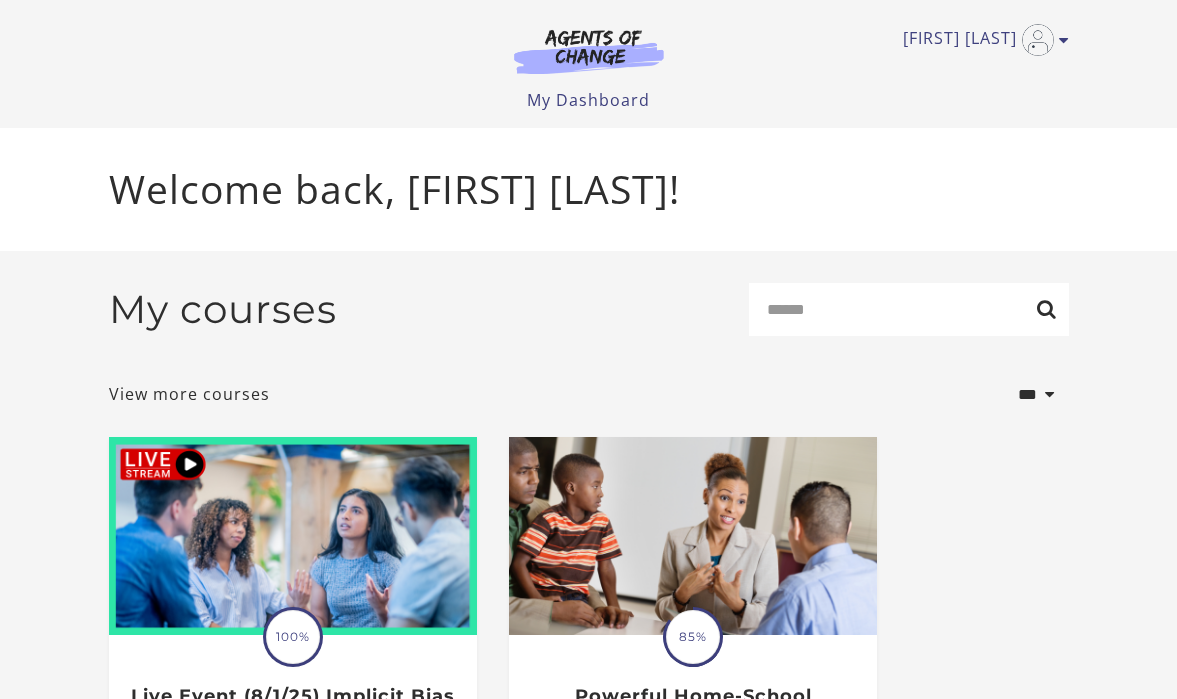 scroll, scrollTop: 0, scrollLeft: 0, axis: both 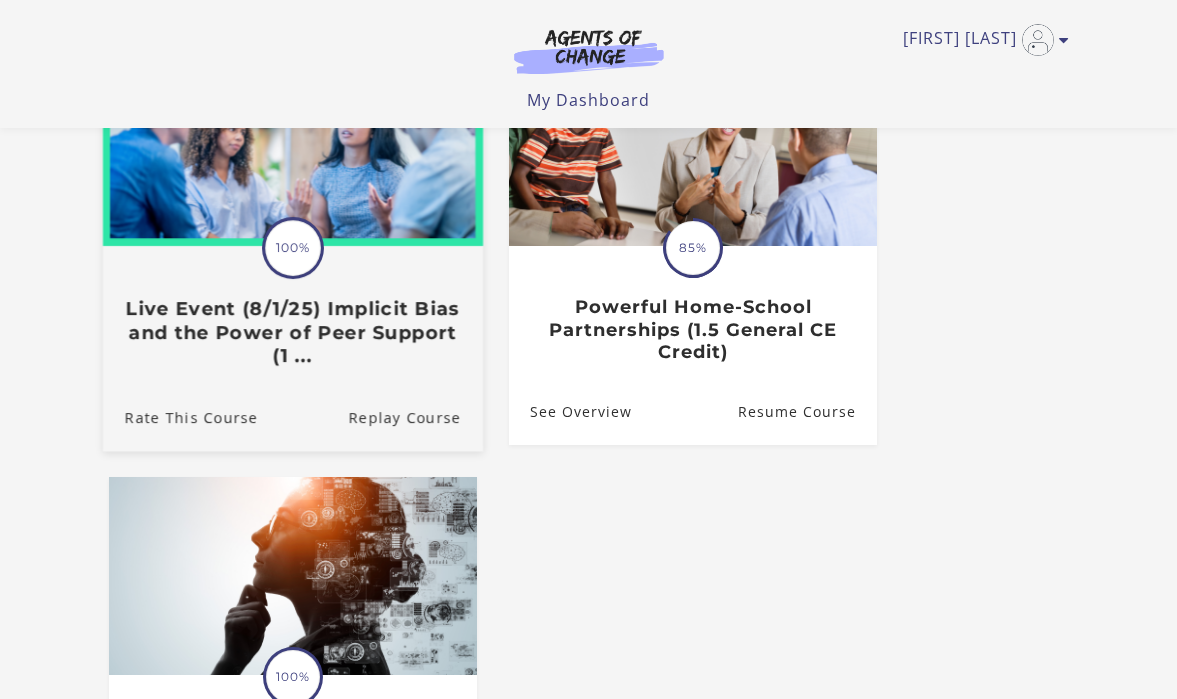 click on "100%" at bounding box center [293, 248] 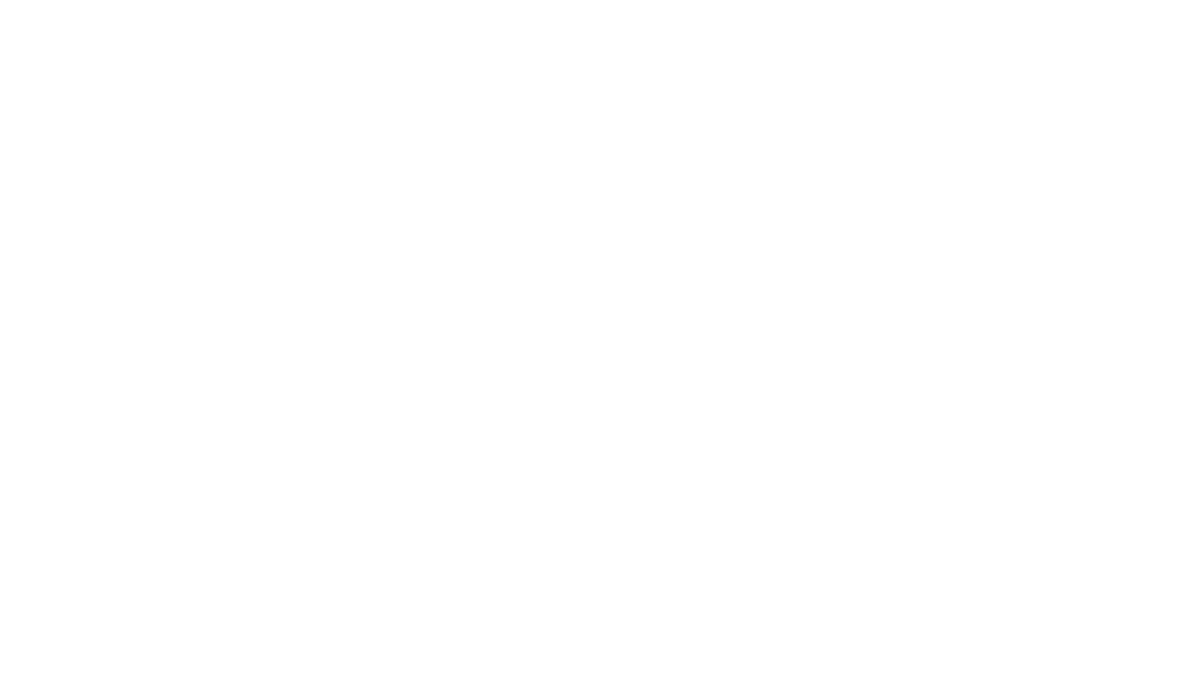 scroll, scrollTop: 0, scrollLeft: 0, axis: both 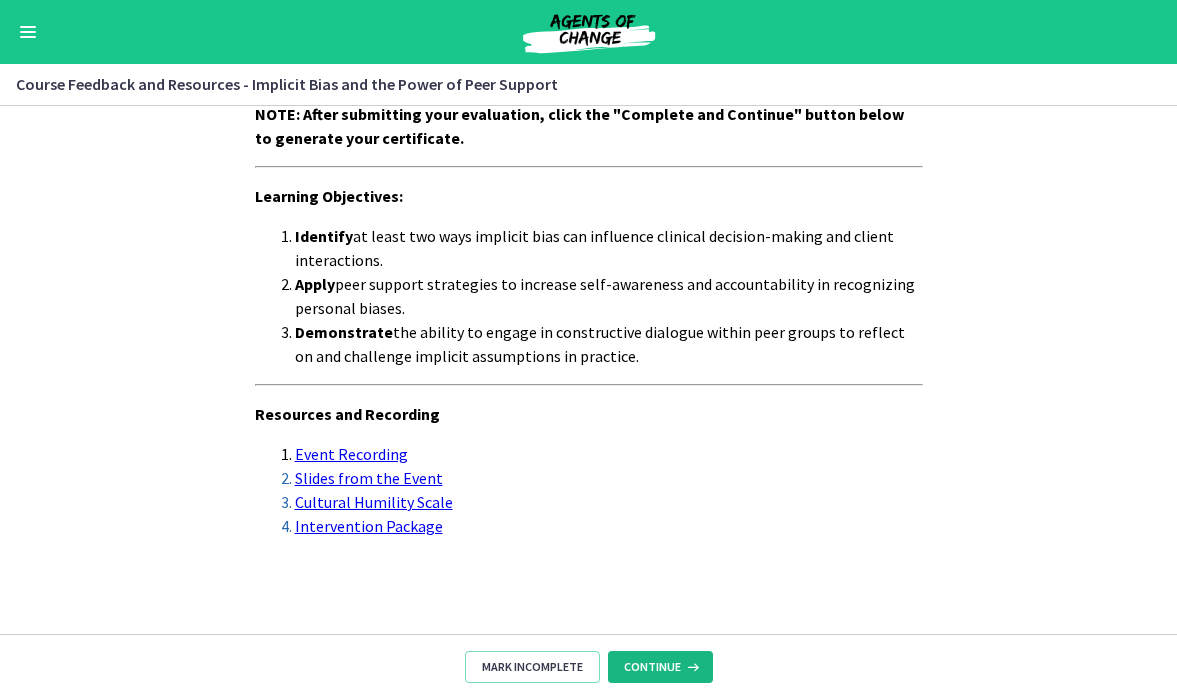 click on "Continue" at bounding box center [652, 667] 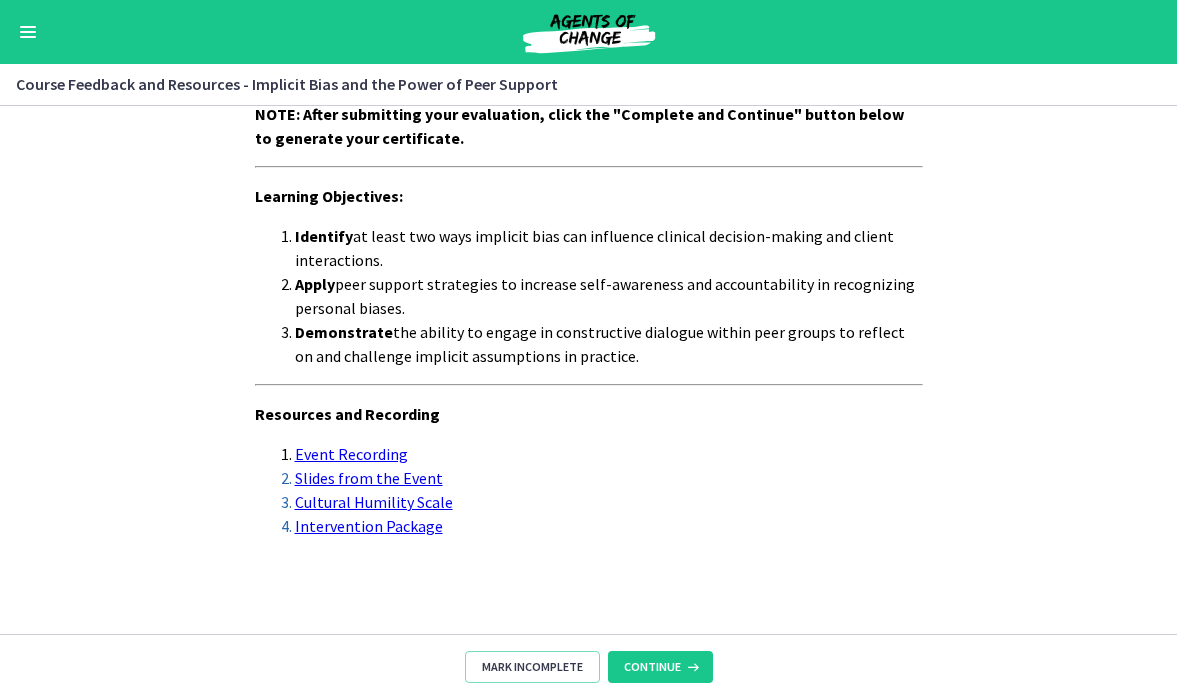 scroll, scrollTop: 0, scrollLeft: 0, axis: both 